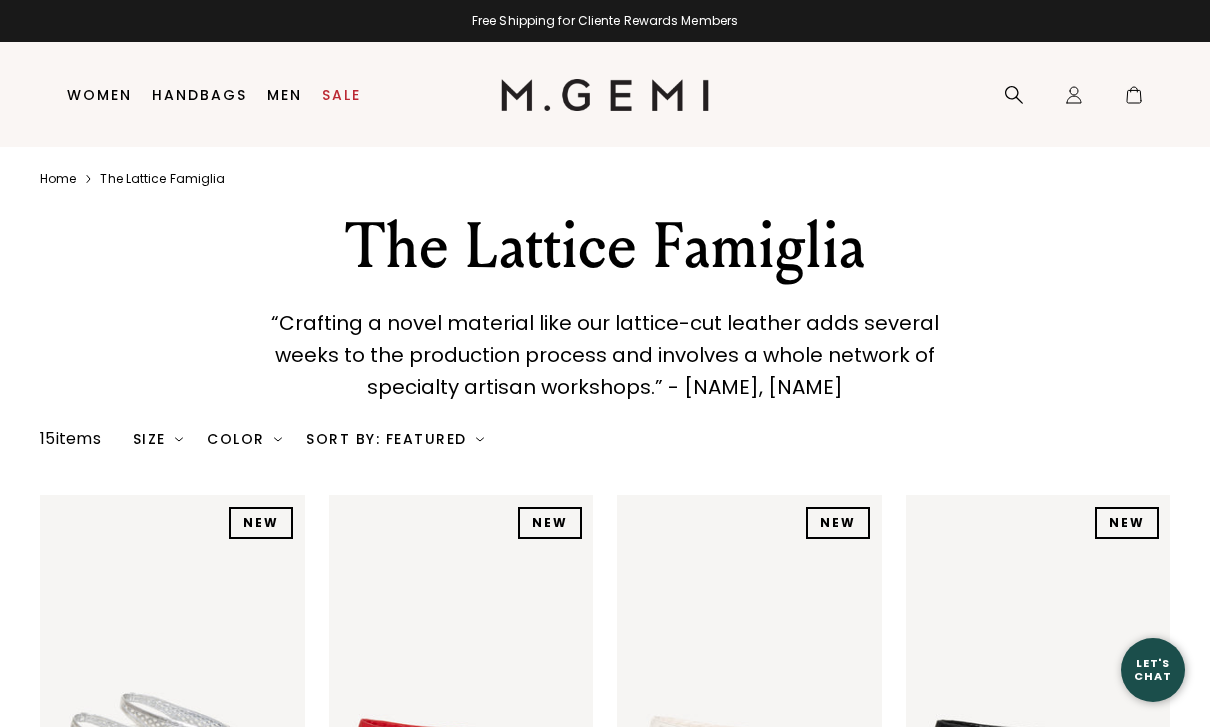 scroll, scrollTop: 0, scrollLeft: 0, axis: both 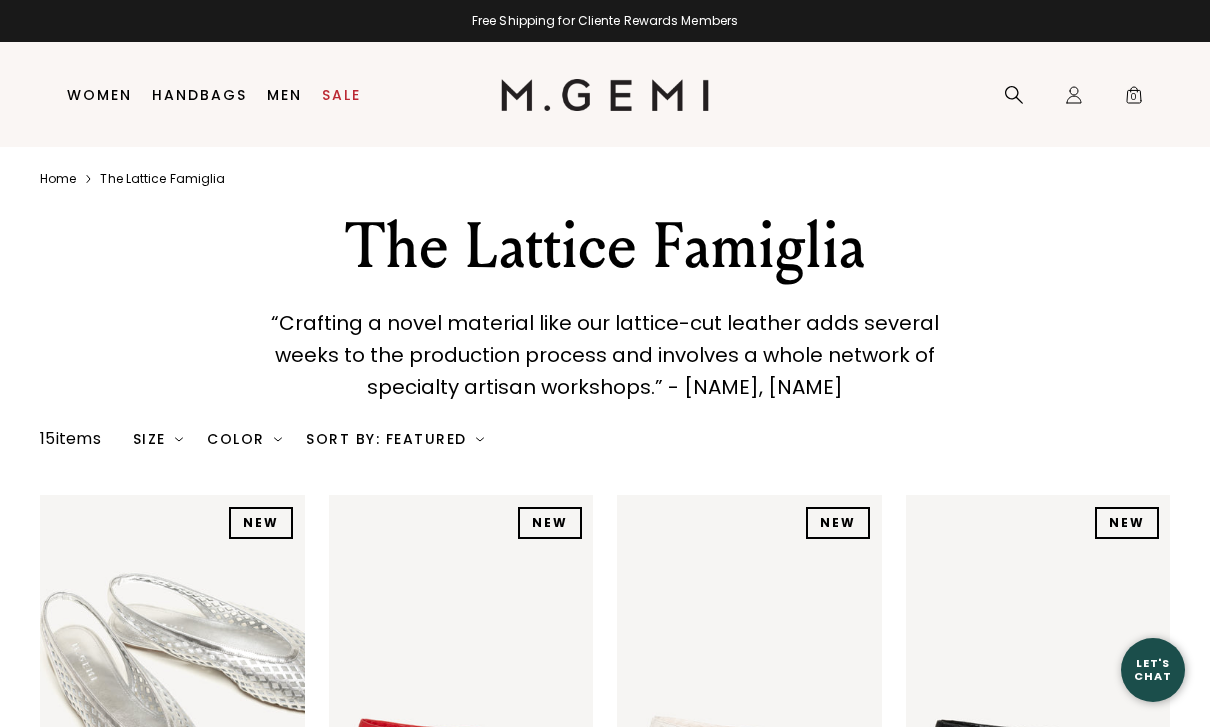 click on "Home" at bounding box center [58, 179] 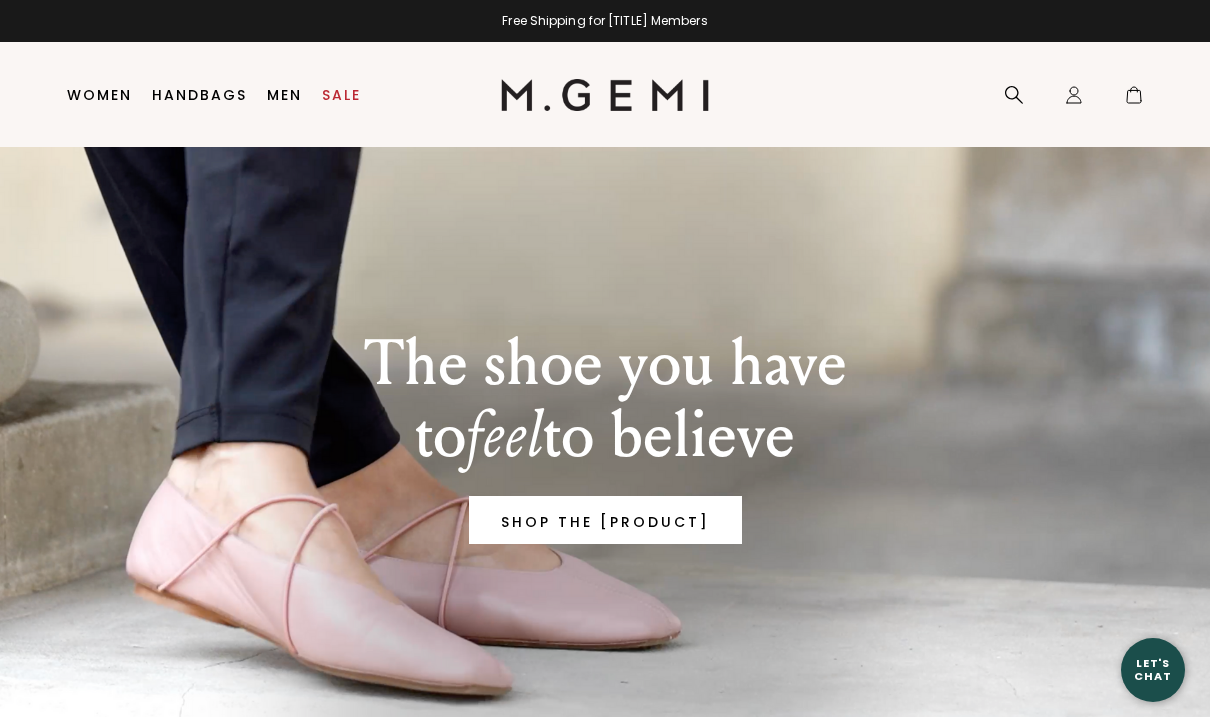 scroll, scrollTop: 0, scrollLeft: 0, axis: both 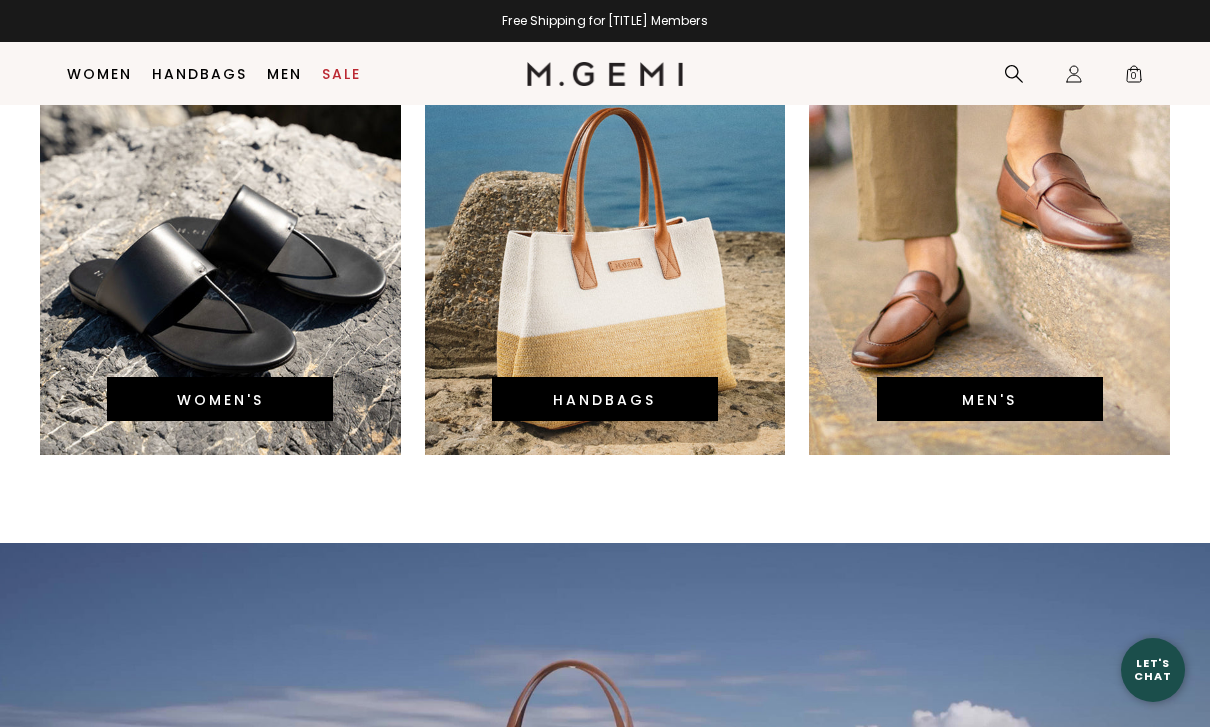 click on "WOMEN'S" at bounding box center (220, 400) 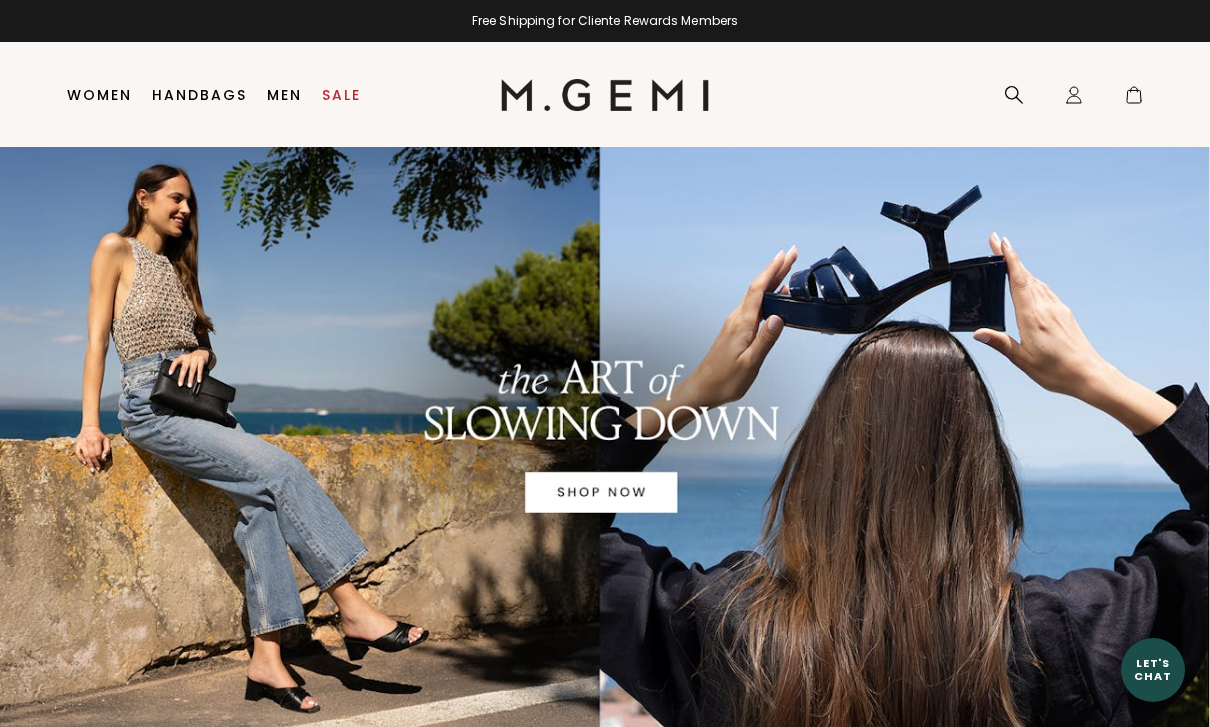 scroll, scrollTop: 0, scrollLeft: 0, axis: both 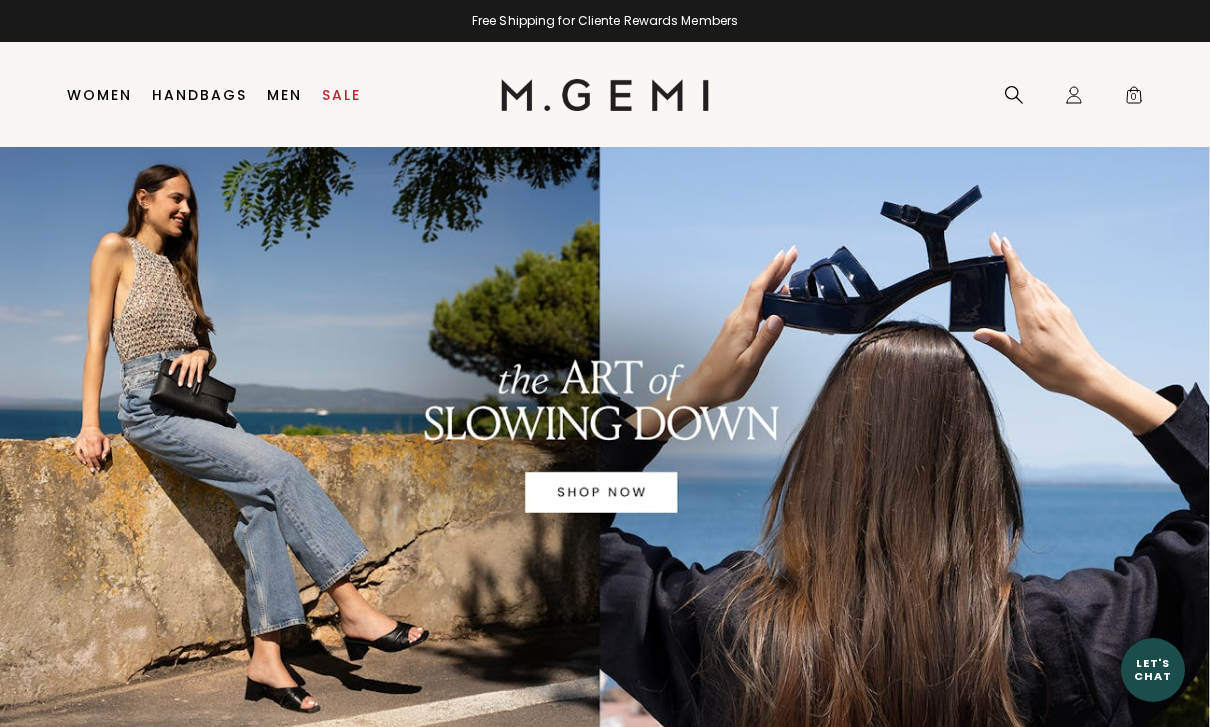 click at bounding box center [605, 440] 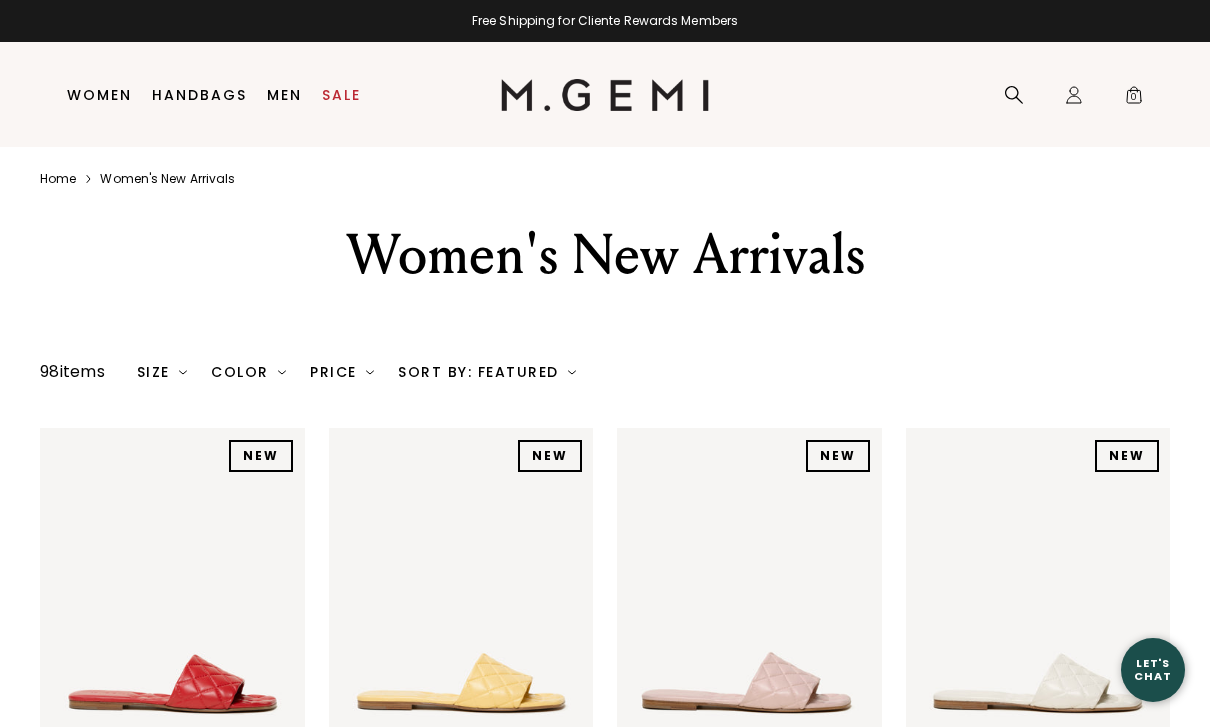 scroll, scrollTop: 0, scrollLeft: 0, axis: both 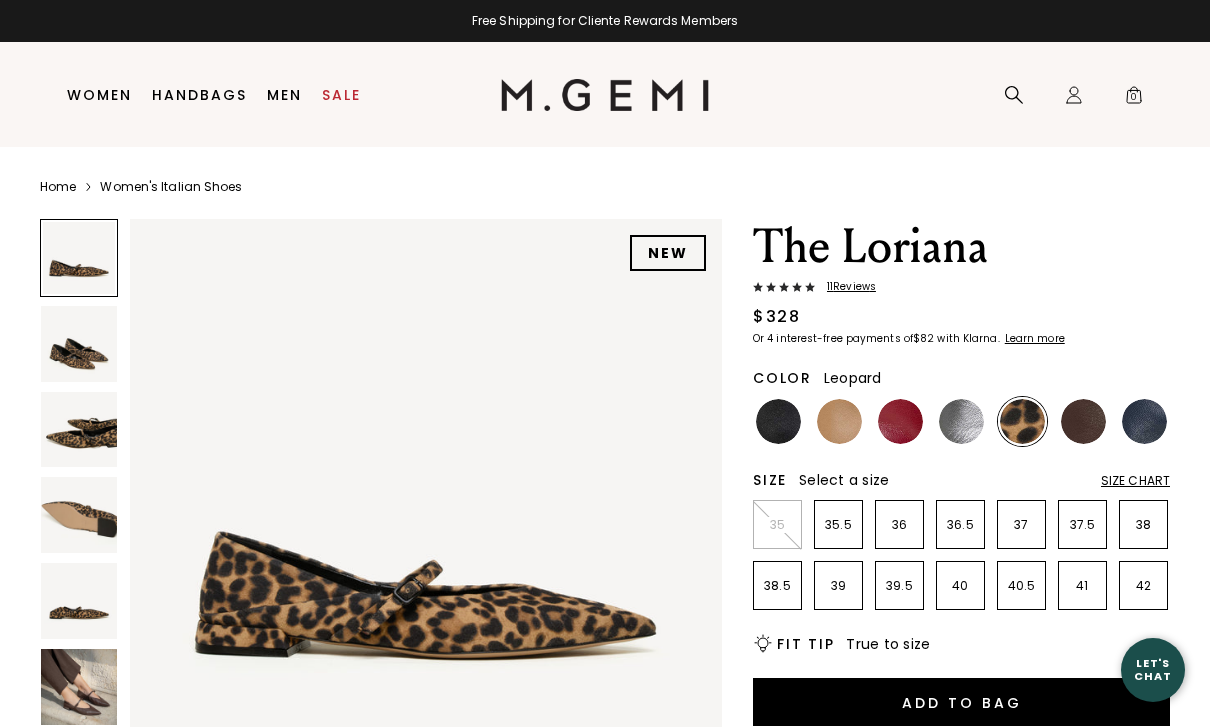 click at bounding box center [79, 687] 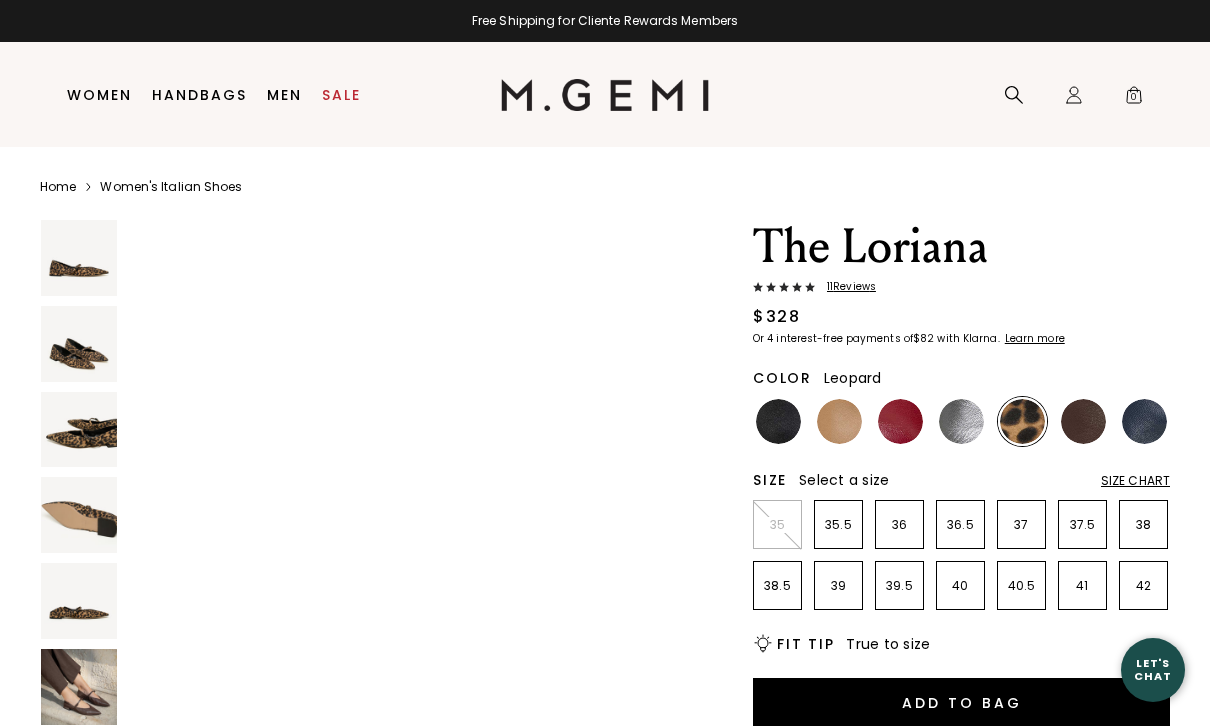 scroll, scrollTop: 3694, scrollLeft: 0, axis: vertical 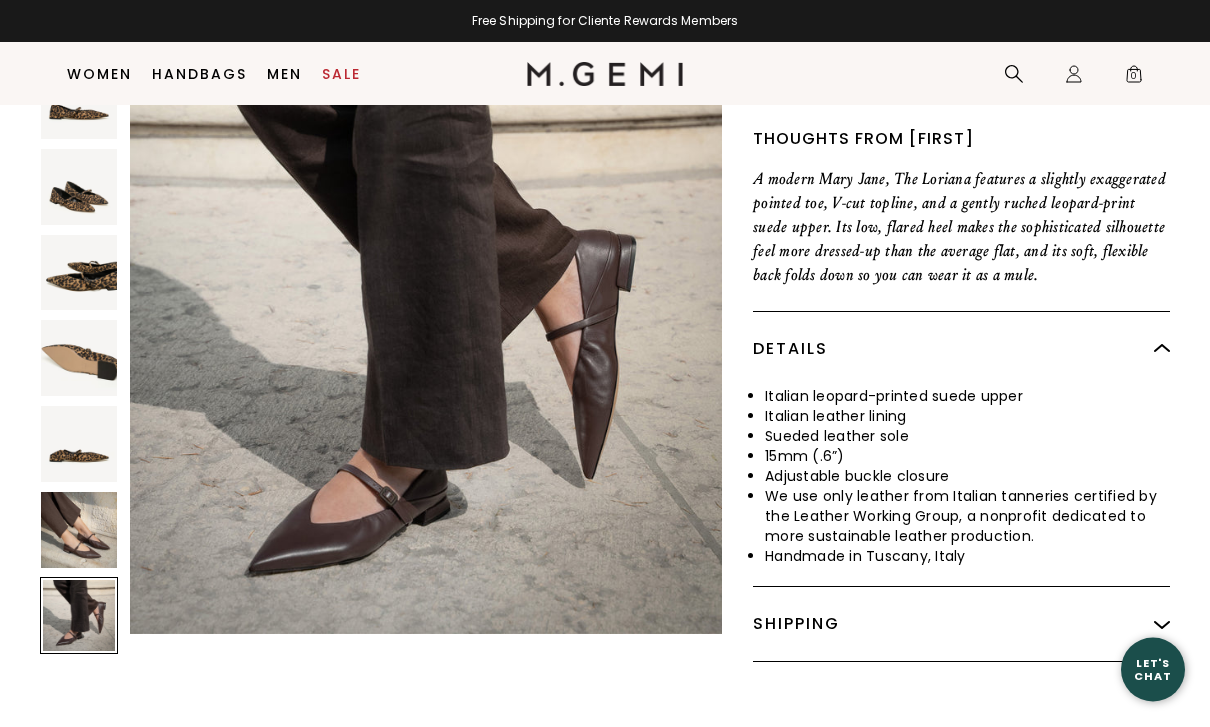 click at bounding box center (79, 445) 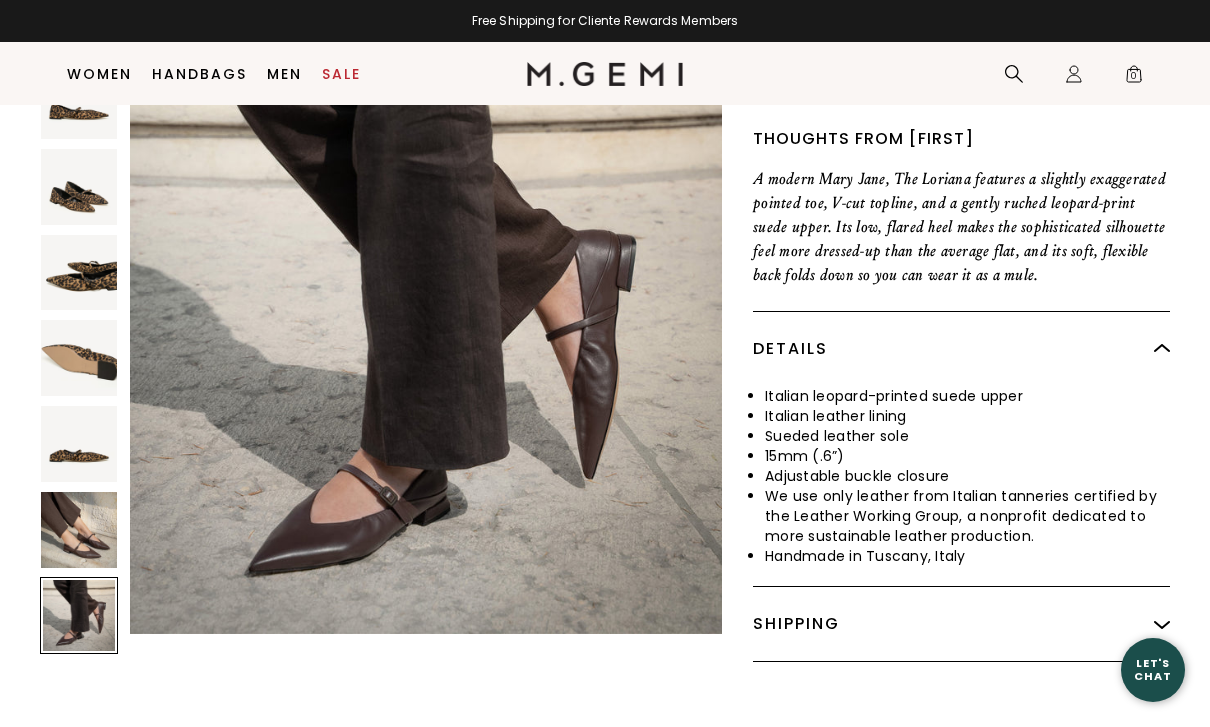 scroll, scrollTop: 3694, scrollLeft: 0, axis: vertical 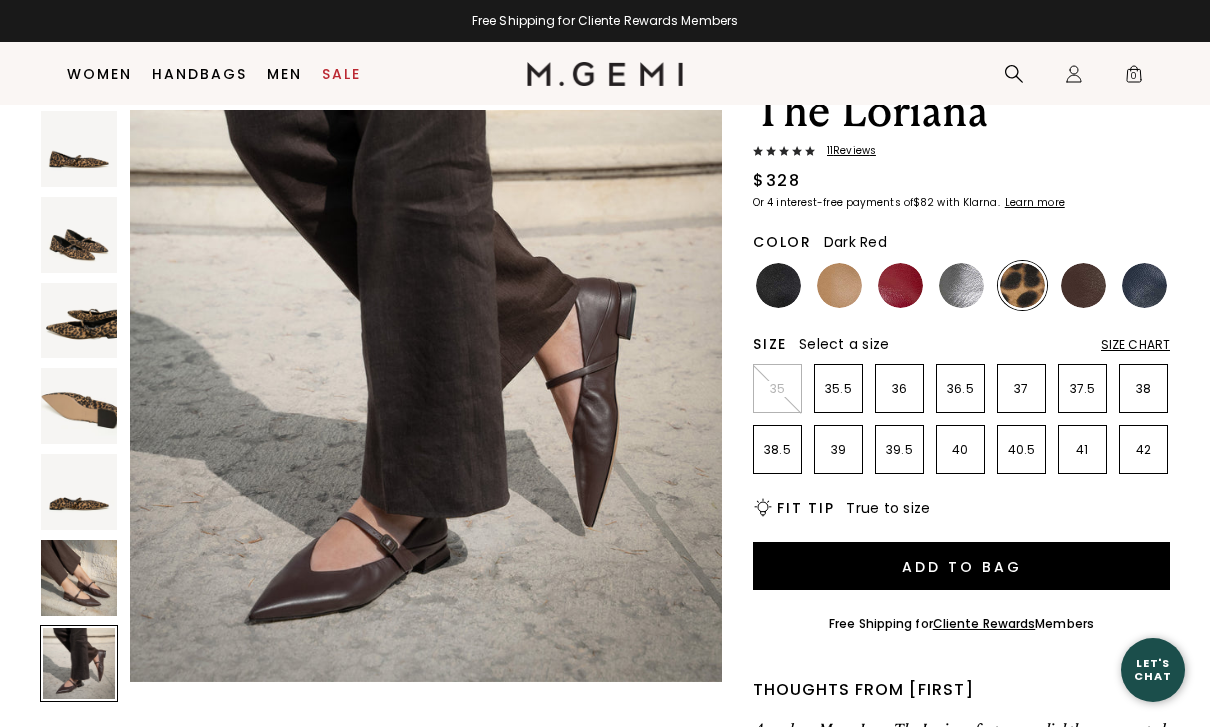 click at bounding box center [900, 285] 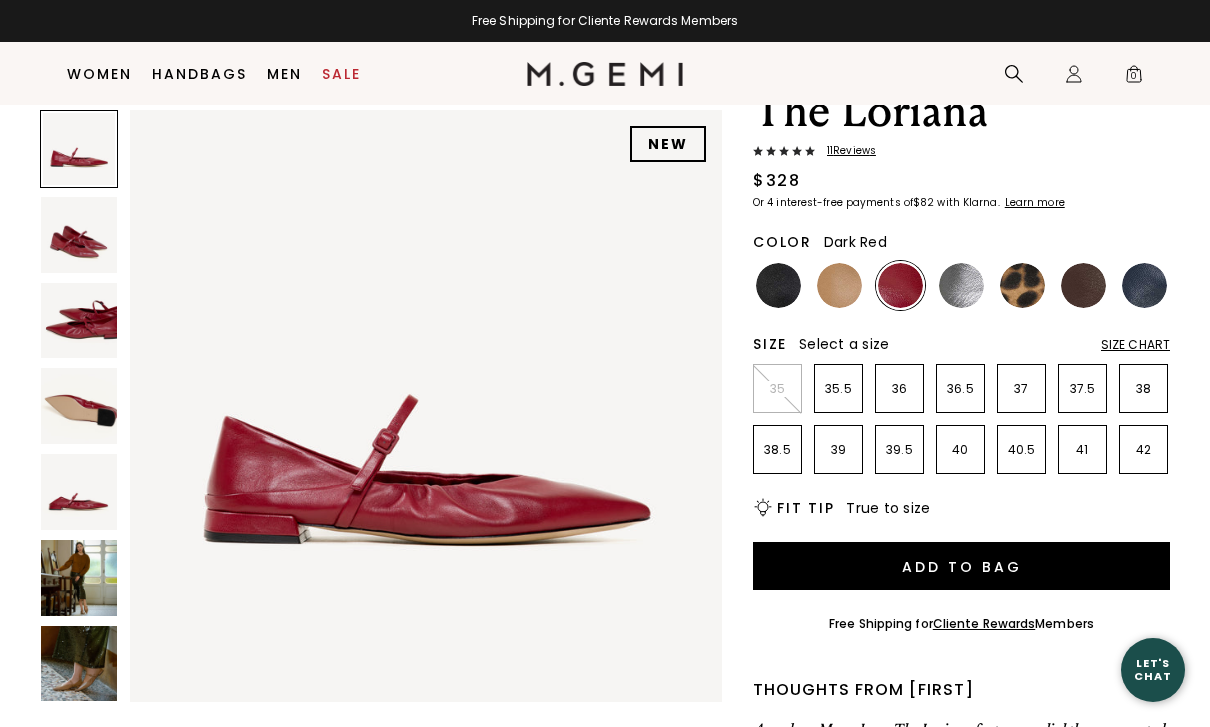 scroll, scrollTop: 0, scrollLeft: 0, axis: both 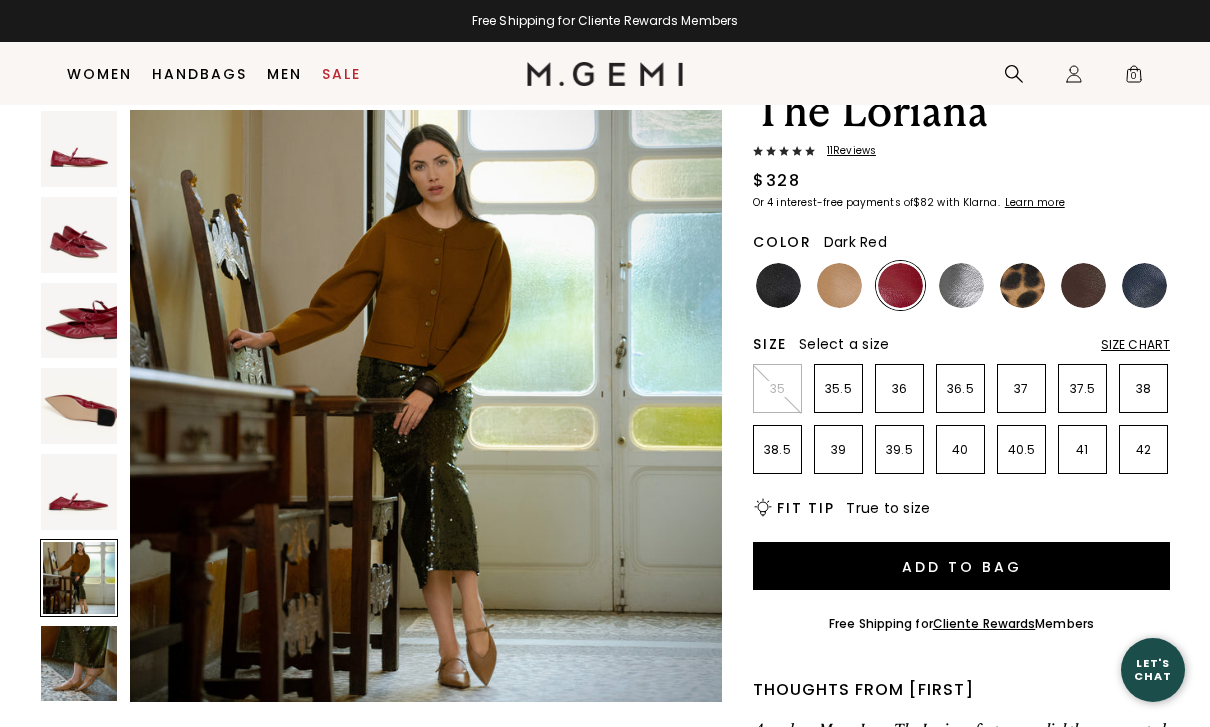click at bounding box center (79, 664) 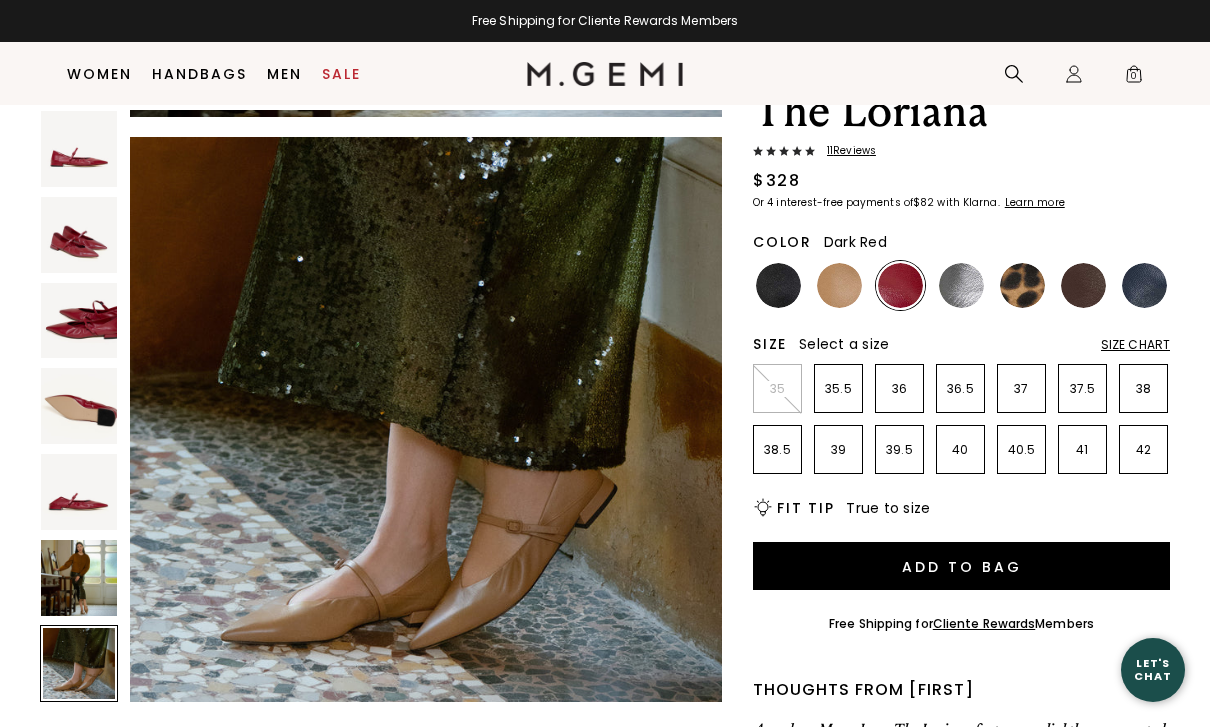scroll, scrollTop: 3674, scrollLeft: 0, axis: vertical 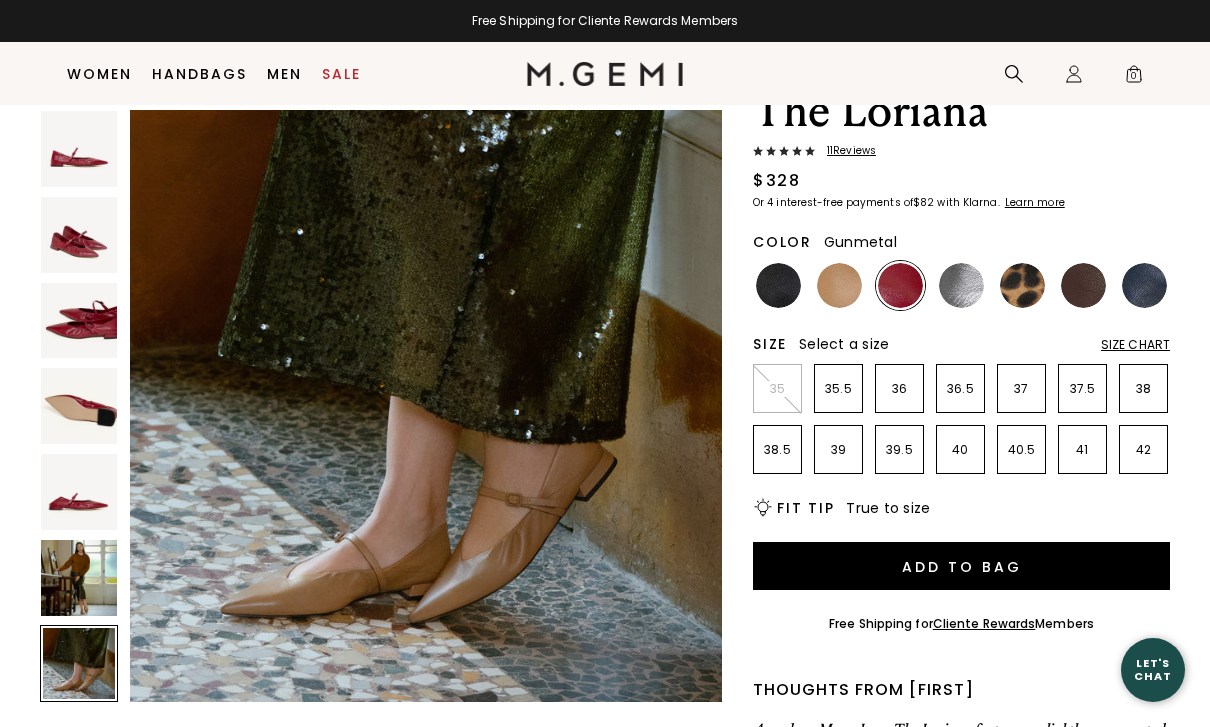 click at bounding box center (961, 285) 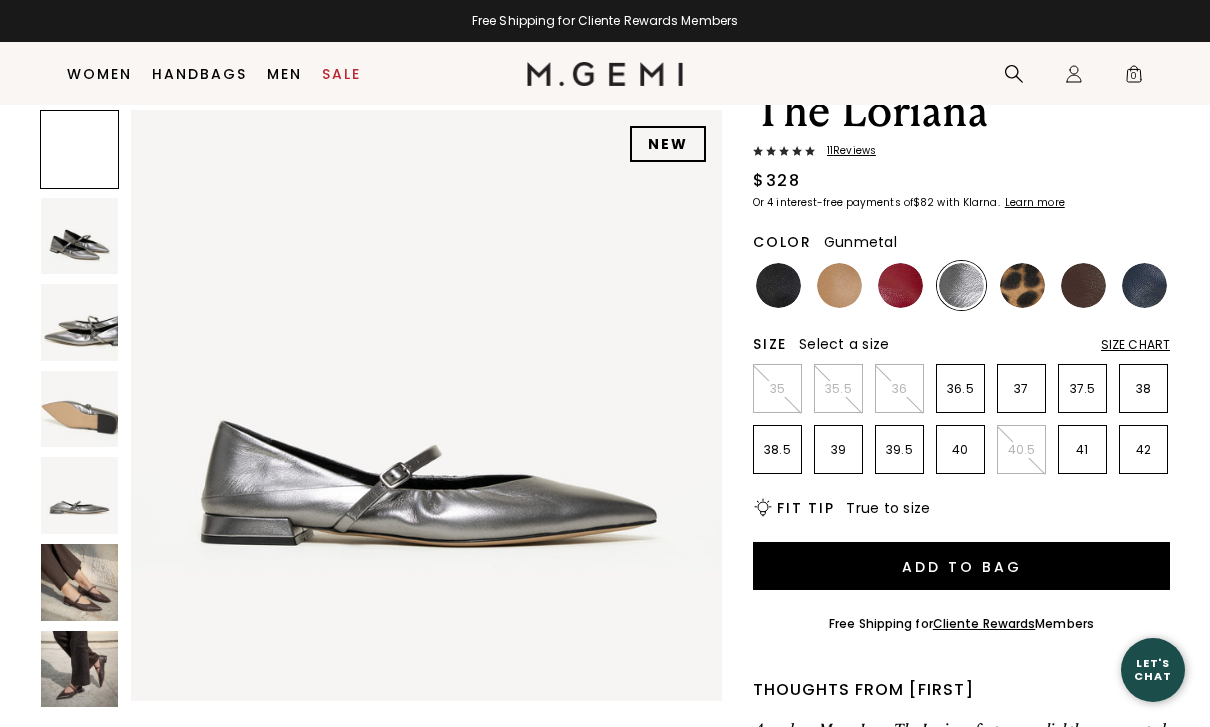 scroll, scrollTop: 0, scrollLeft: 0, axis: both 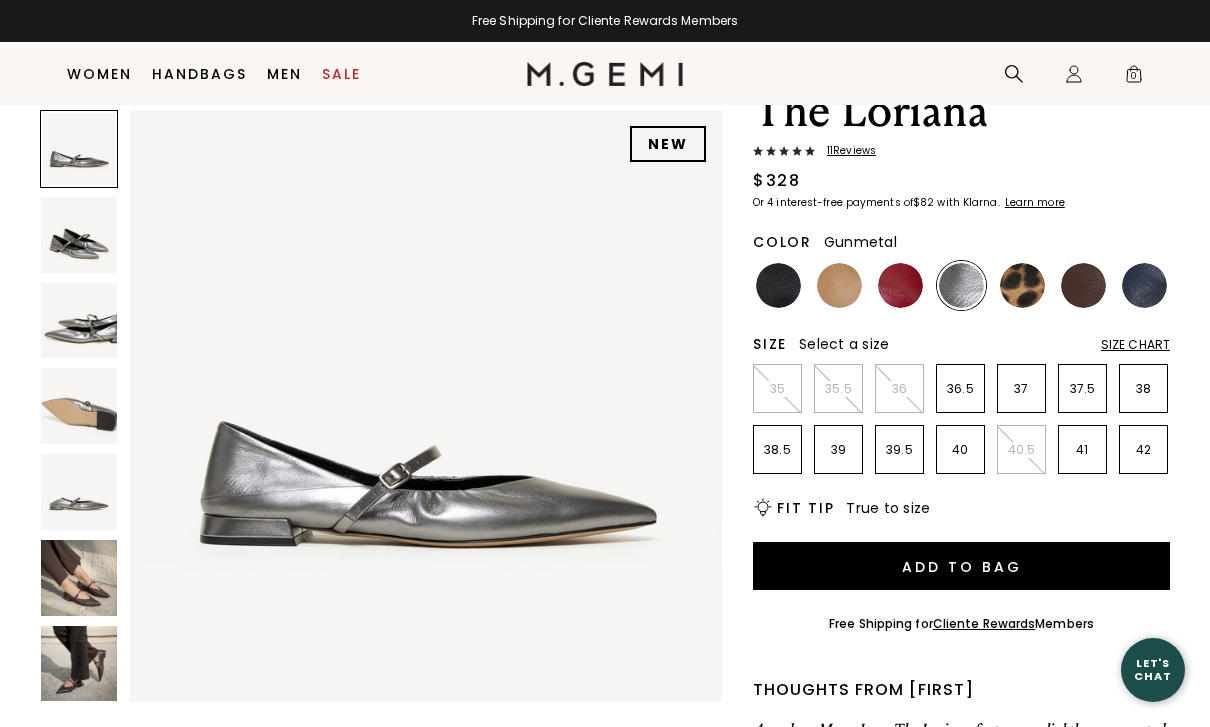 click at bounding box center [79, 578] 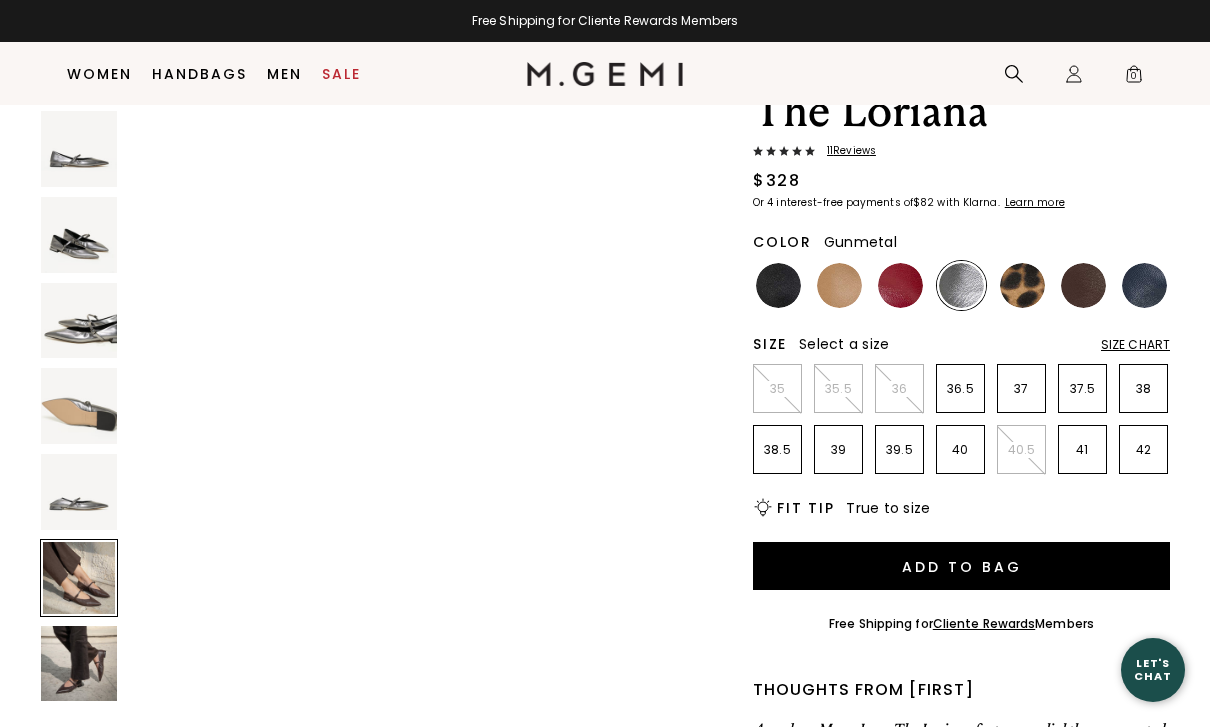 scroll, scrollTop: 3061, scrollLeft: 0, axis: vertical 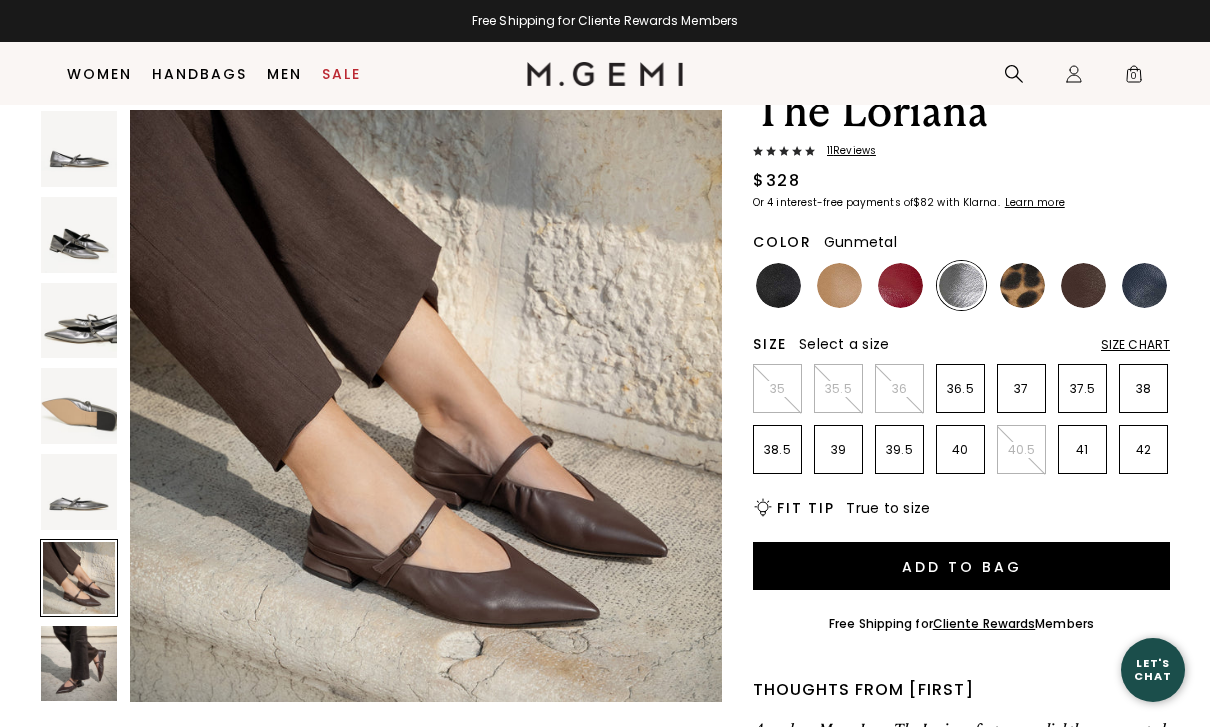 click at bounding box center [1144, 285] 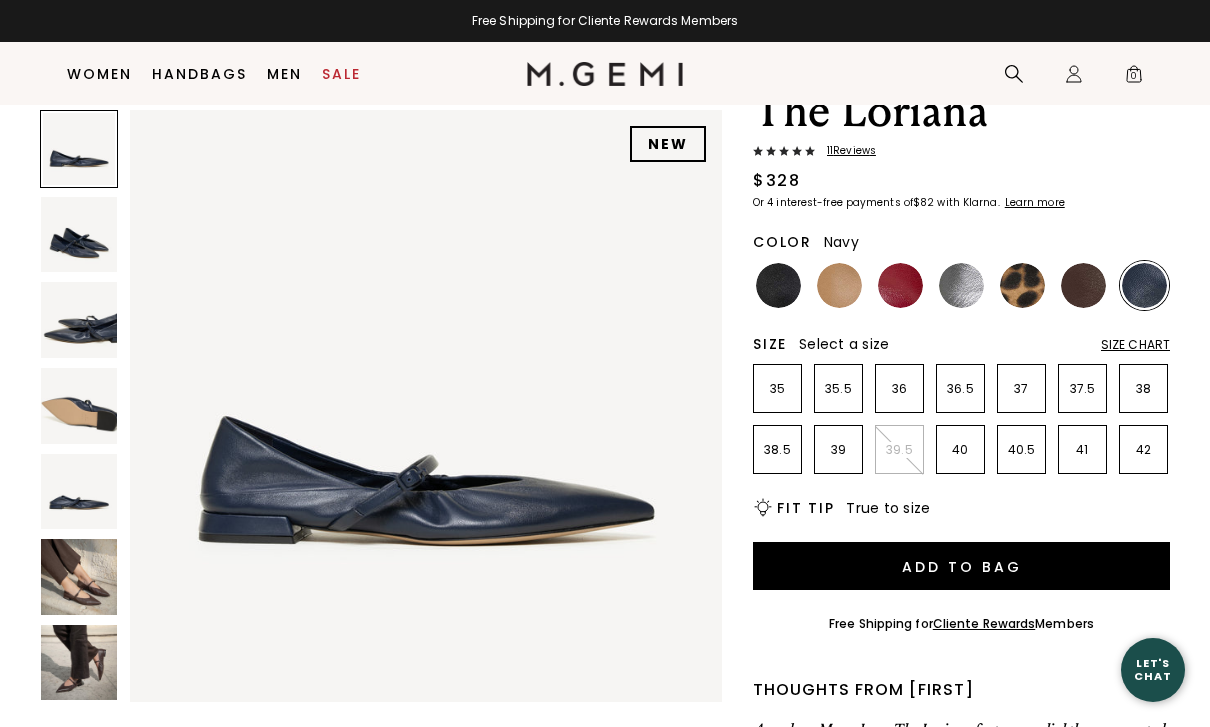 scroll, scrollTop: 0, scrollLeft: 0, axis: both 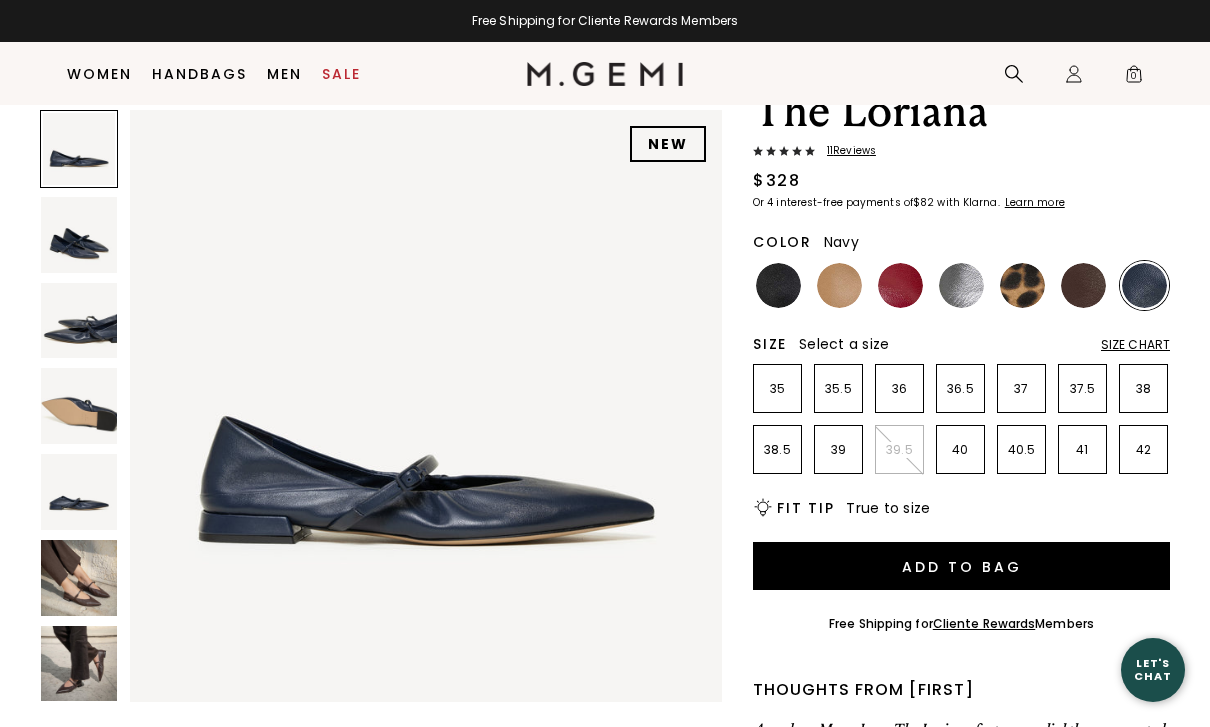 click at bounding box center (778, 285) 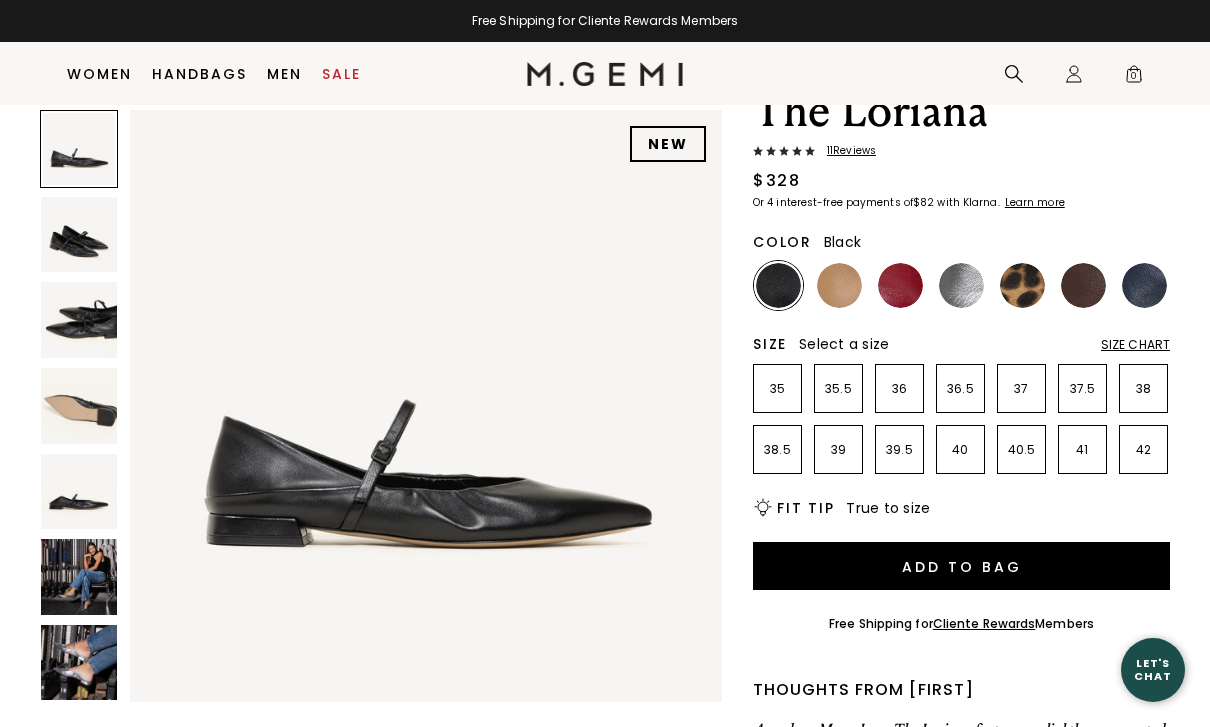 scroll, scrollTop: 0, scrollLeft: 0, axis: both 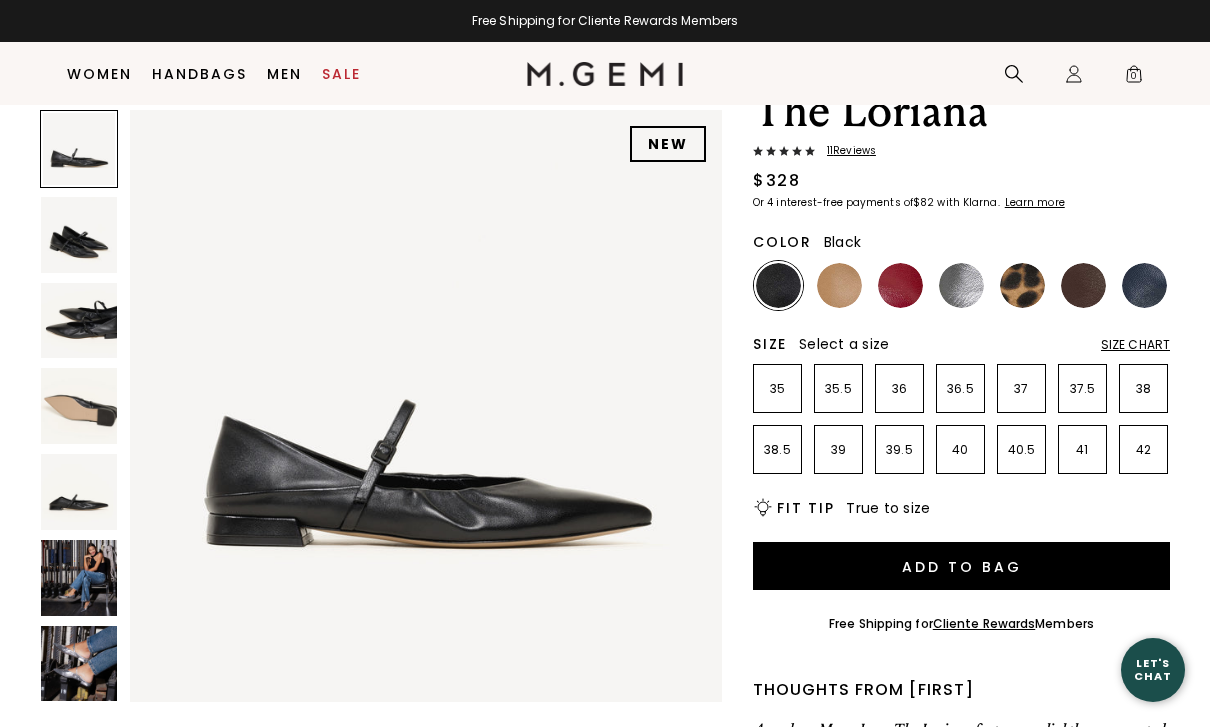click at bounding box center (79, 578) 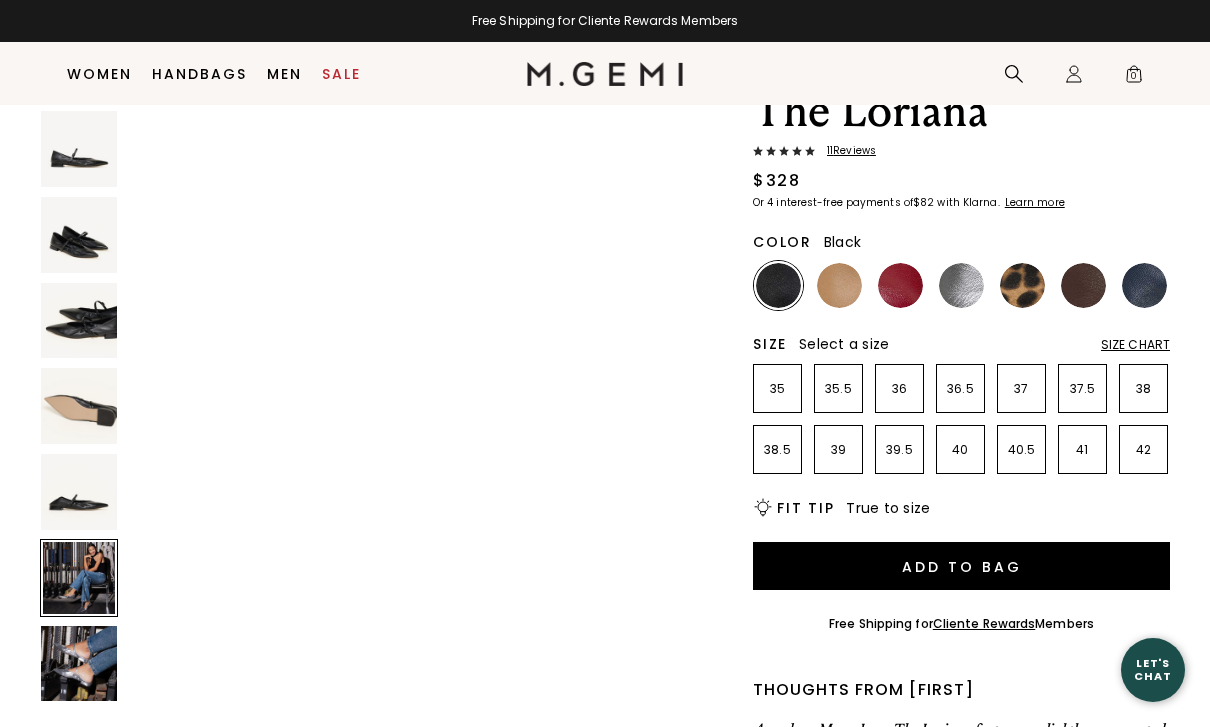 scroll, scrollTop: 3061, scrollLeft: 0, axis: vertical 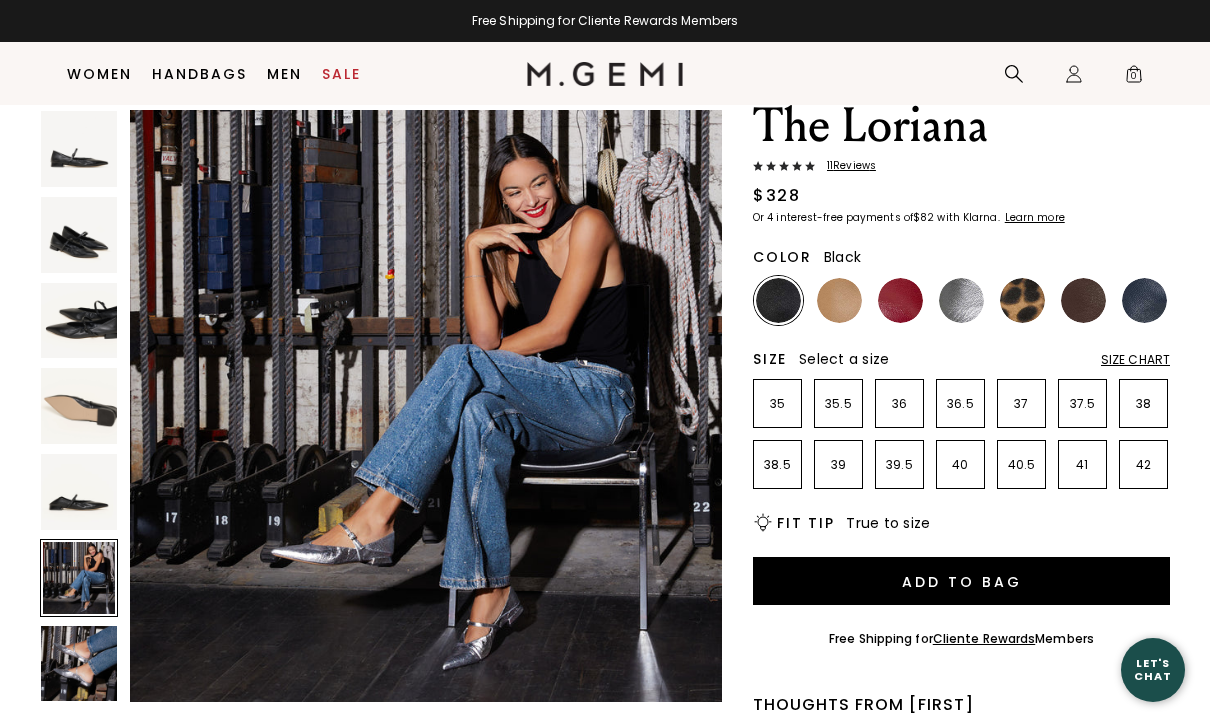 click at bounding box center [79, 664] 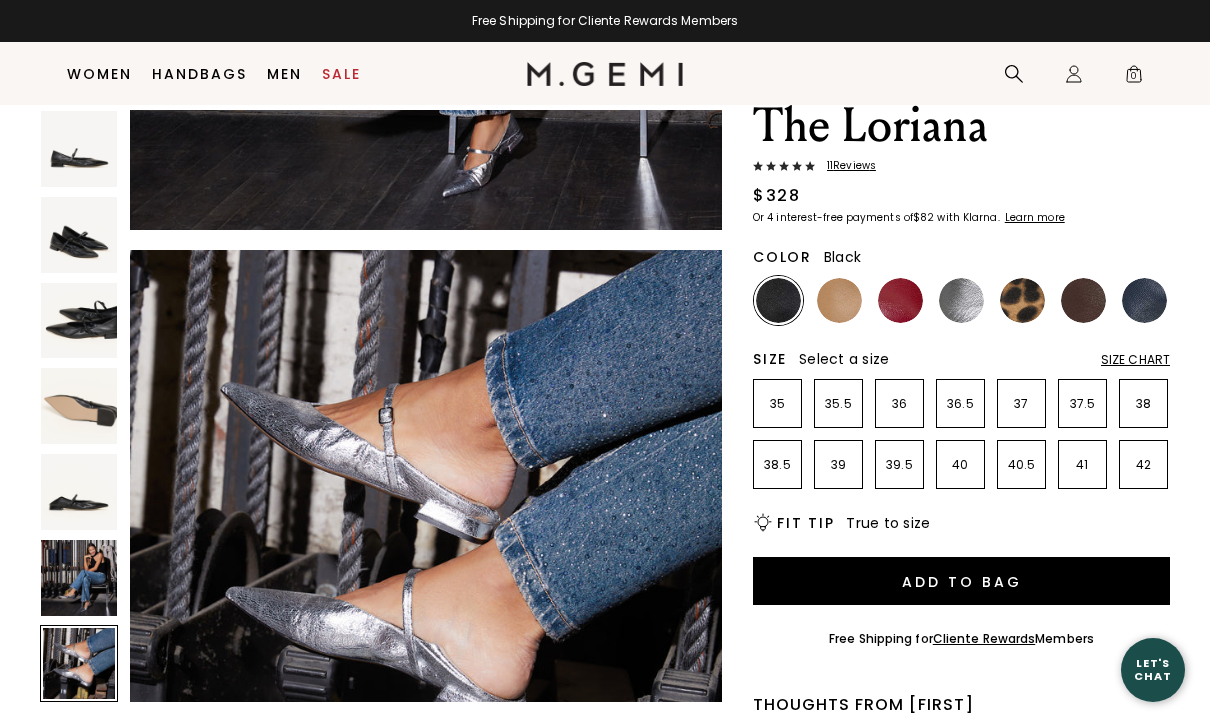 scroll, scrollTop: 3674, scrollLeft: 0, axis: vertical 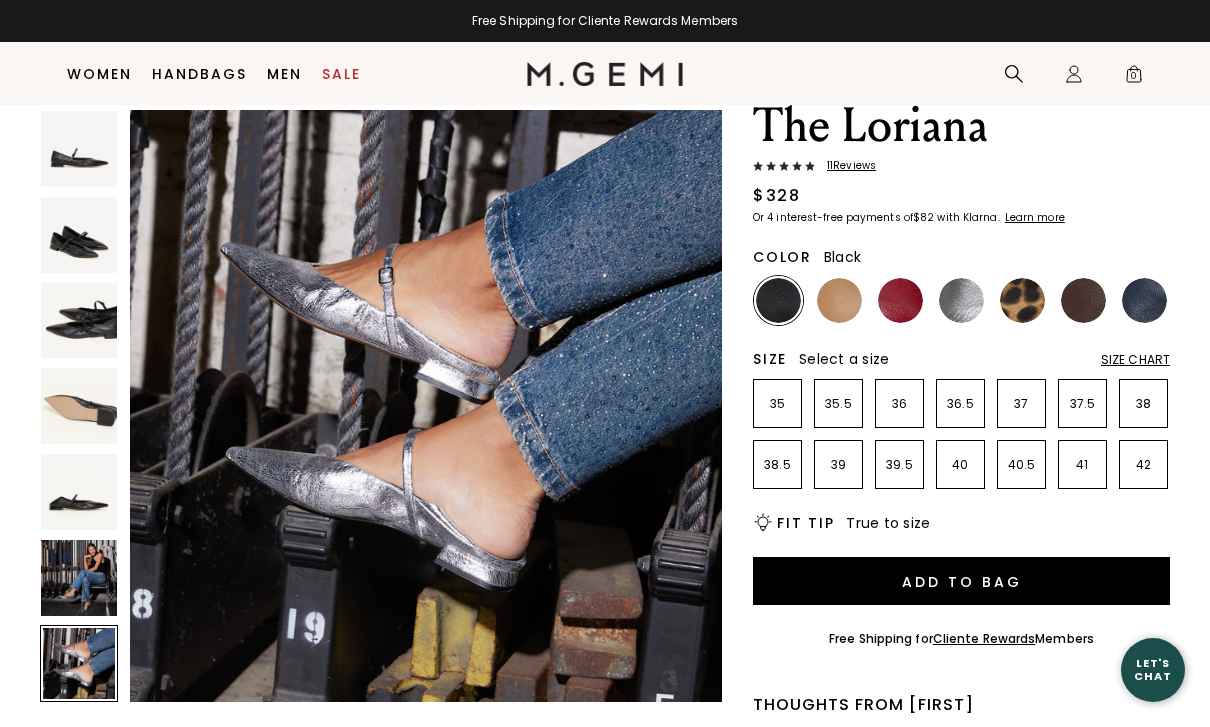 click at bounding box center (1144, 300) 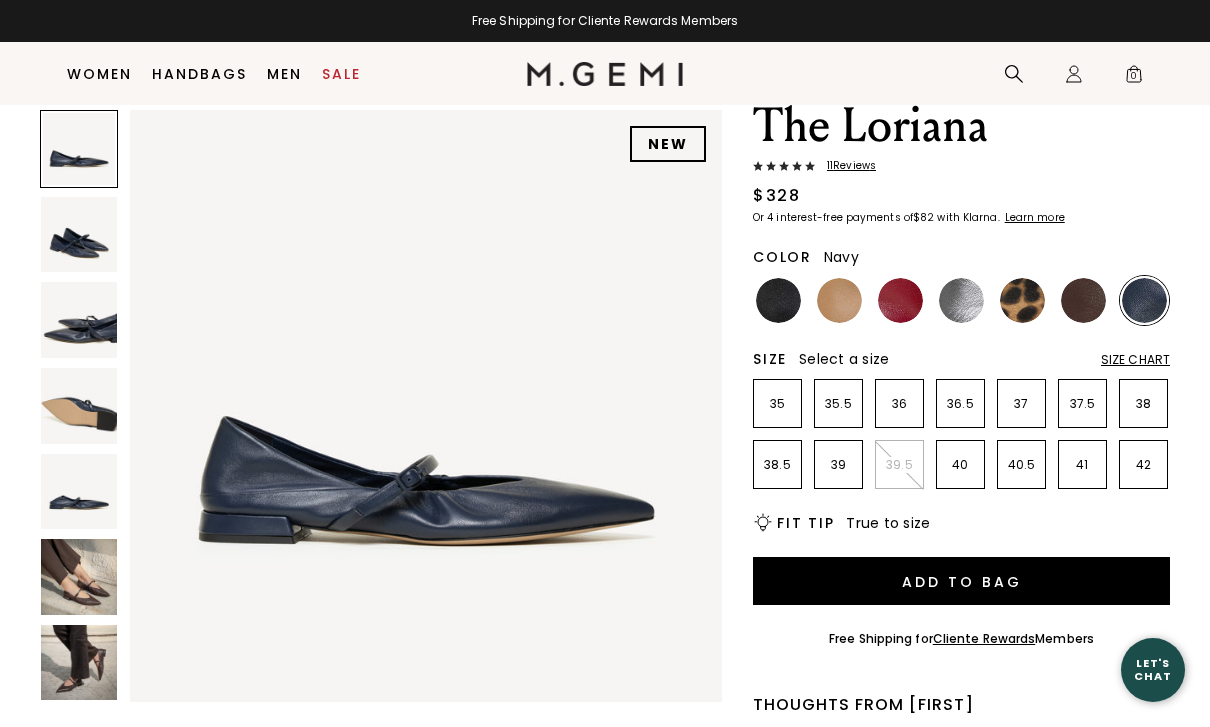 scroll, scrollTop: 0, scrollLeft: 0, axis: both 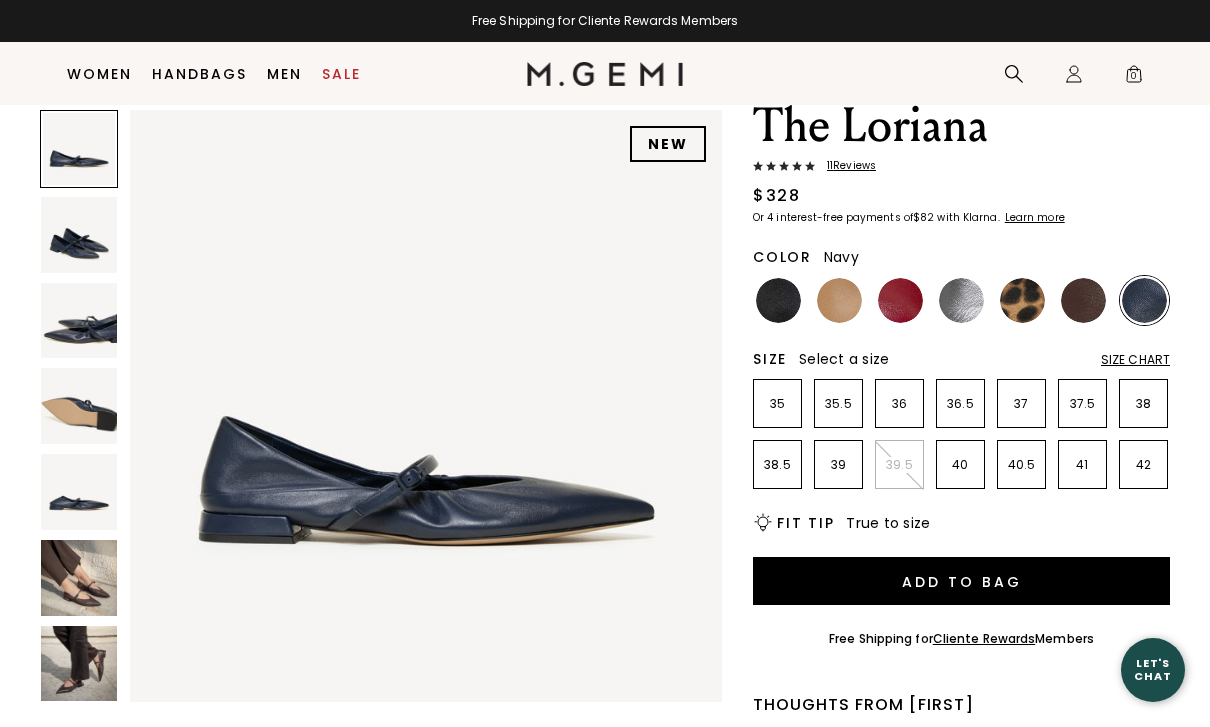 click at bounding box center [79, 664] 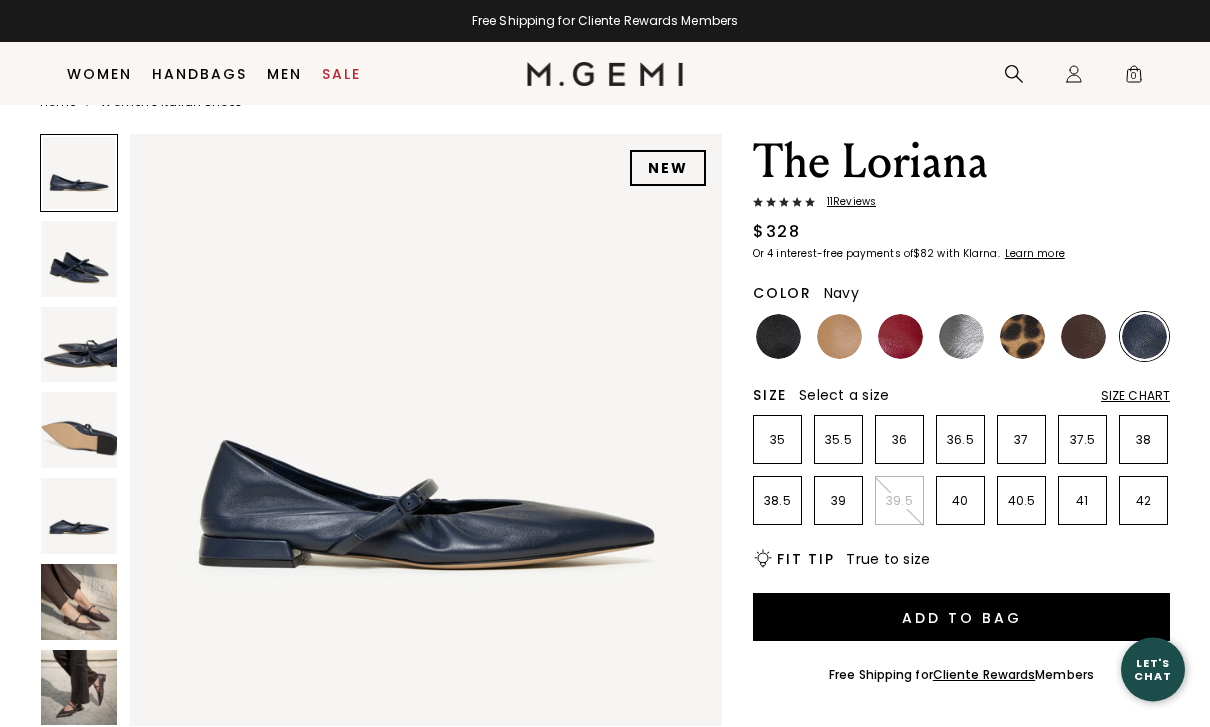 scroll, scrollTop: 0, scrollLeft: 0, axis: both 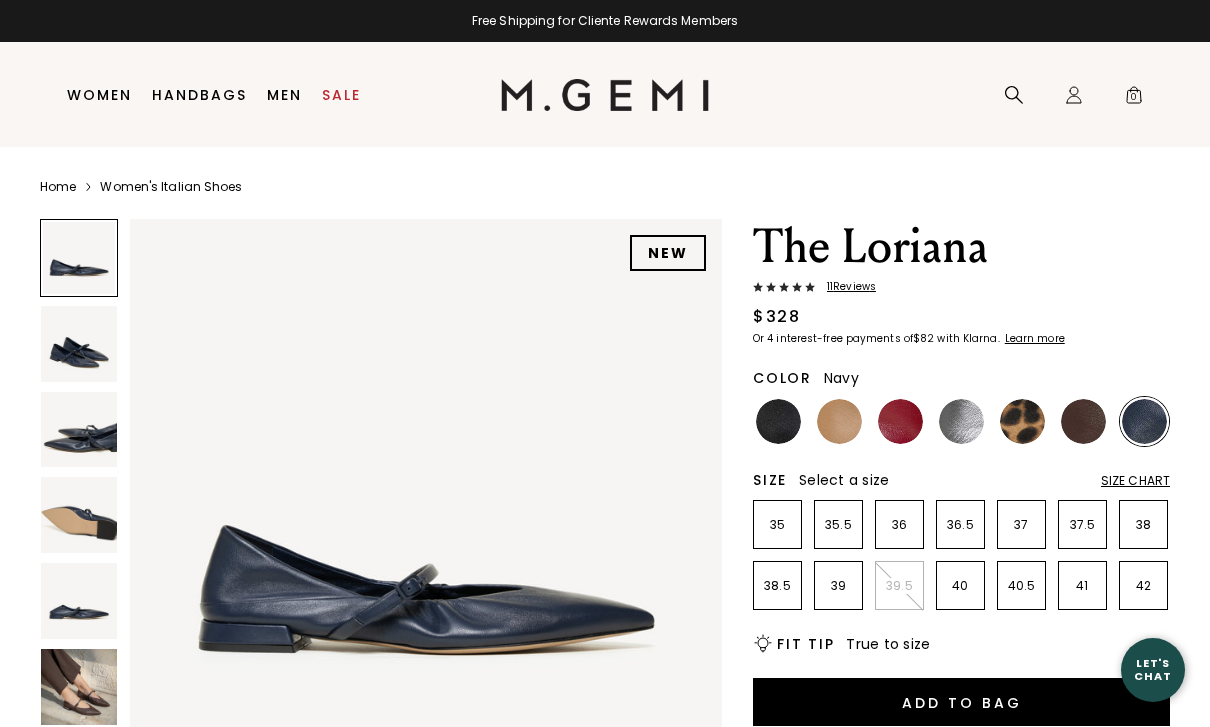 click on "Women's Italian Shoes" at bounding box center (171, 187) 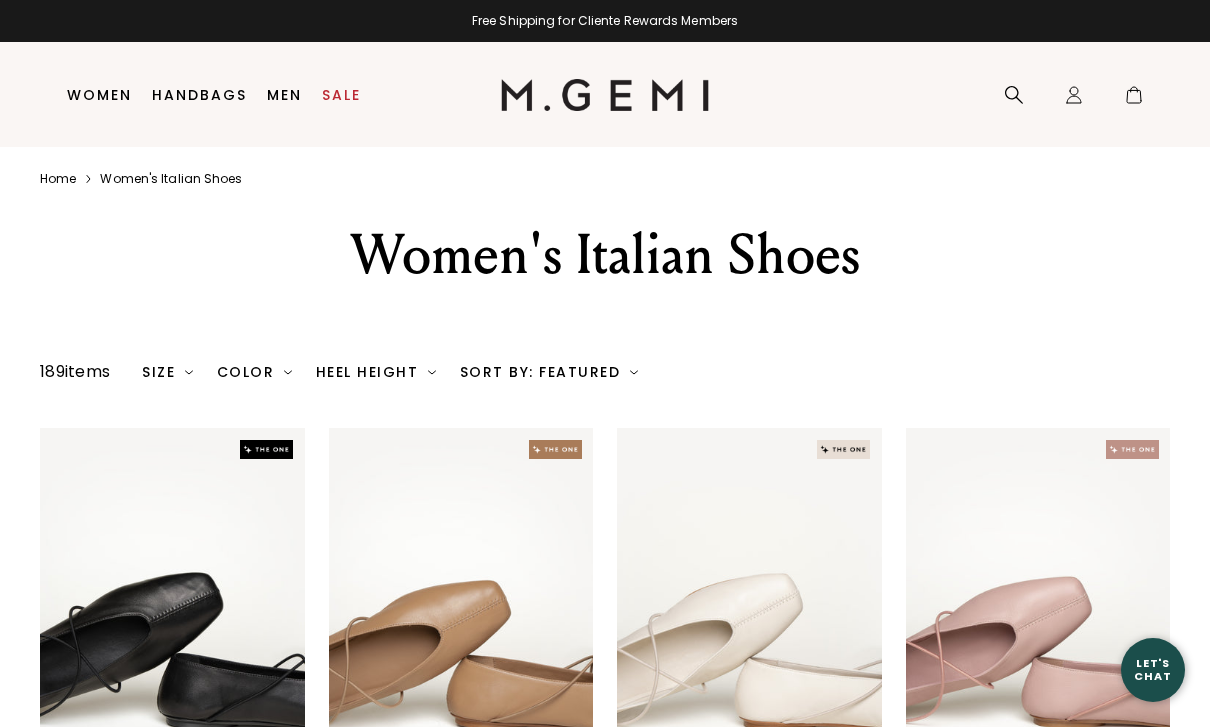 scroll, scrollTop: 0, scrollLeft: 0, axis: both 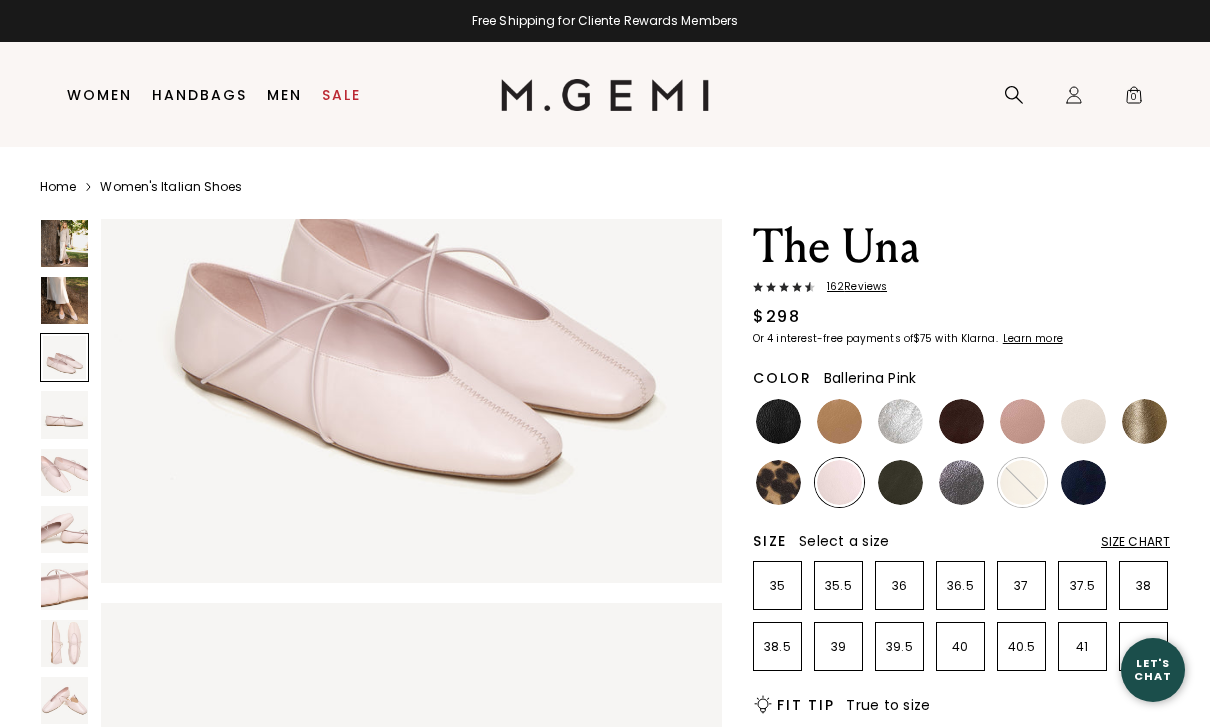click at bounding box center [900, 421] 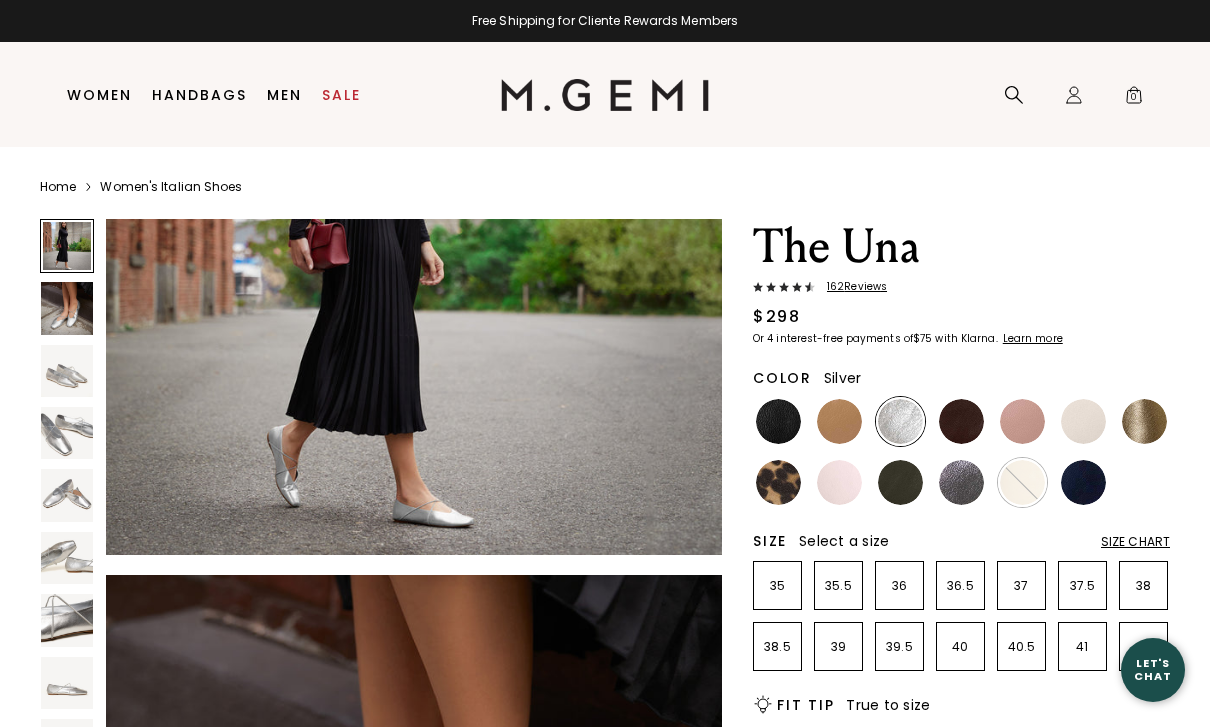 scroll, scrollTop: 281, scrollLeft: 0, axis: vertical 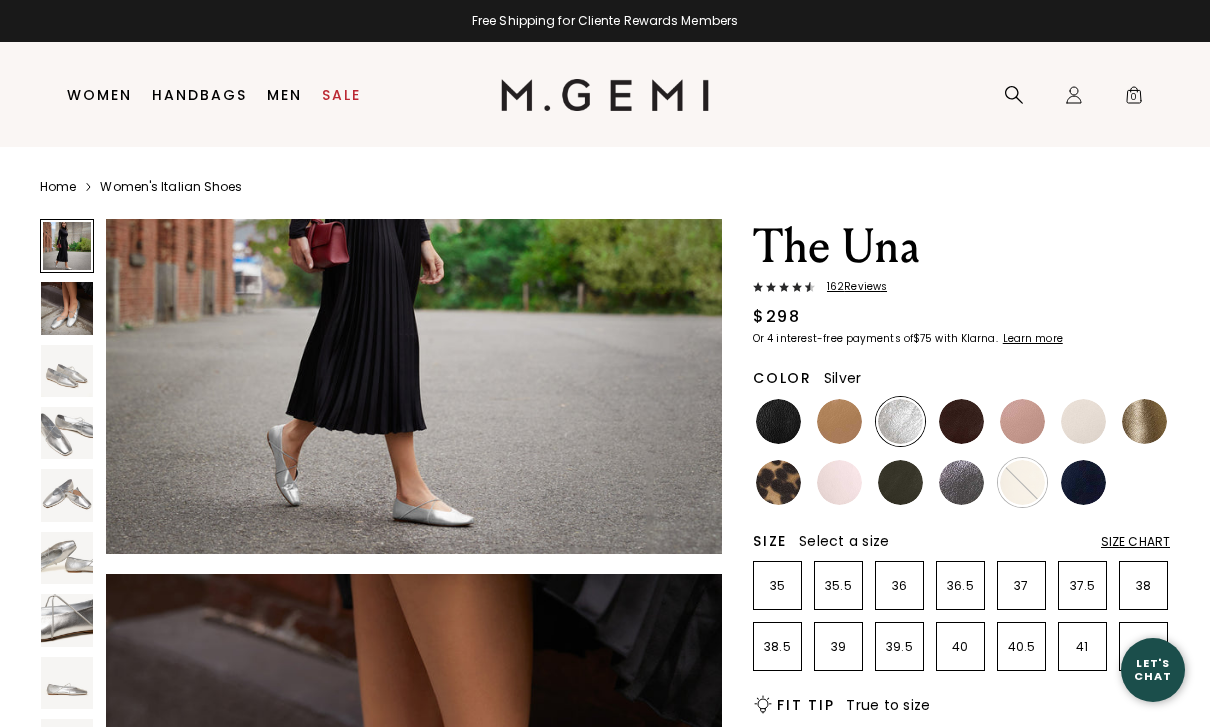 click at bounding box center (839, 421) 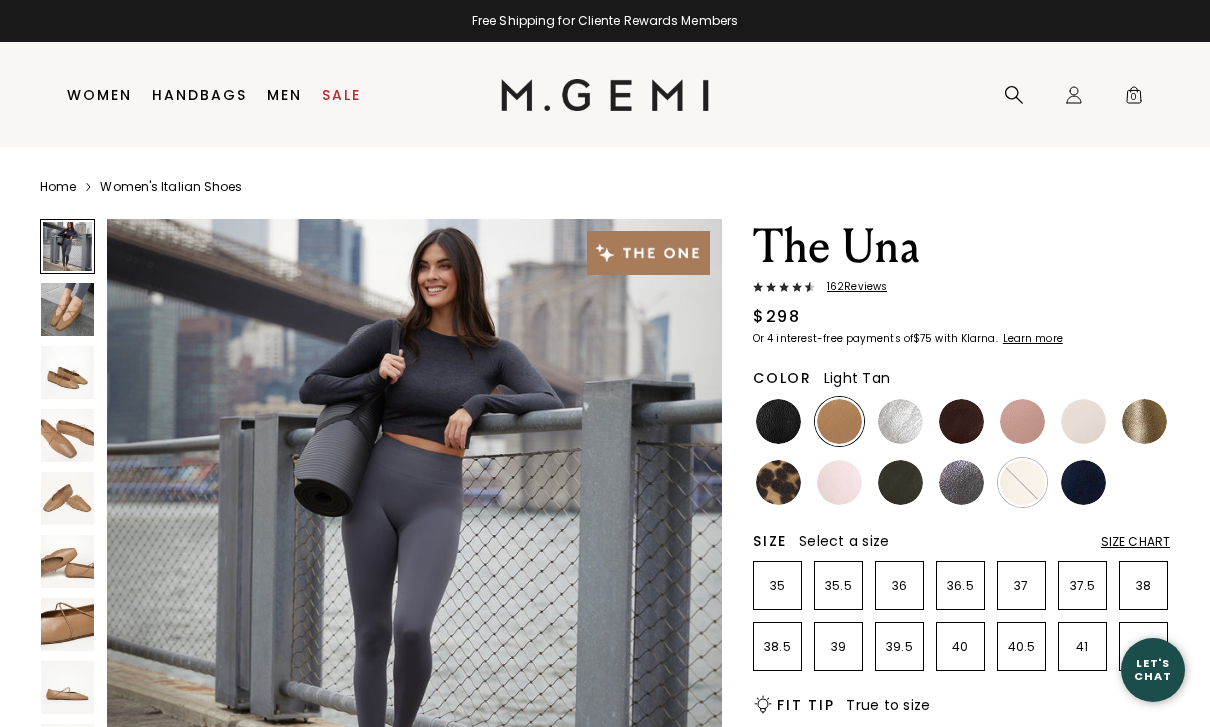 scroll, scrollTop: 0, scrollLeft: 0, axis: both 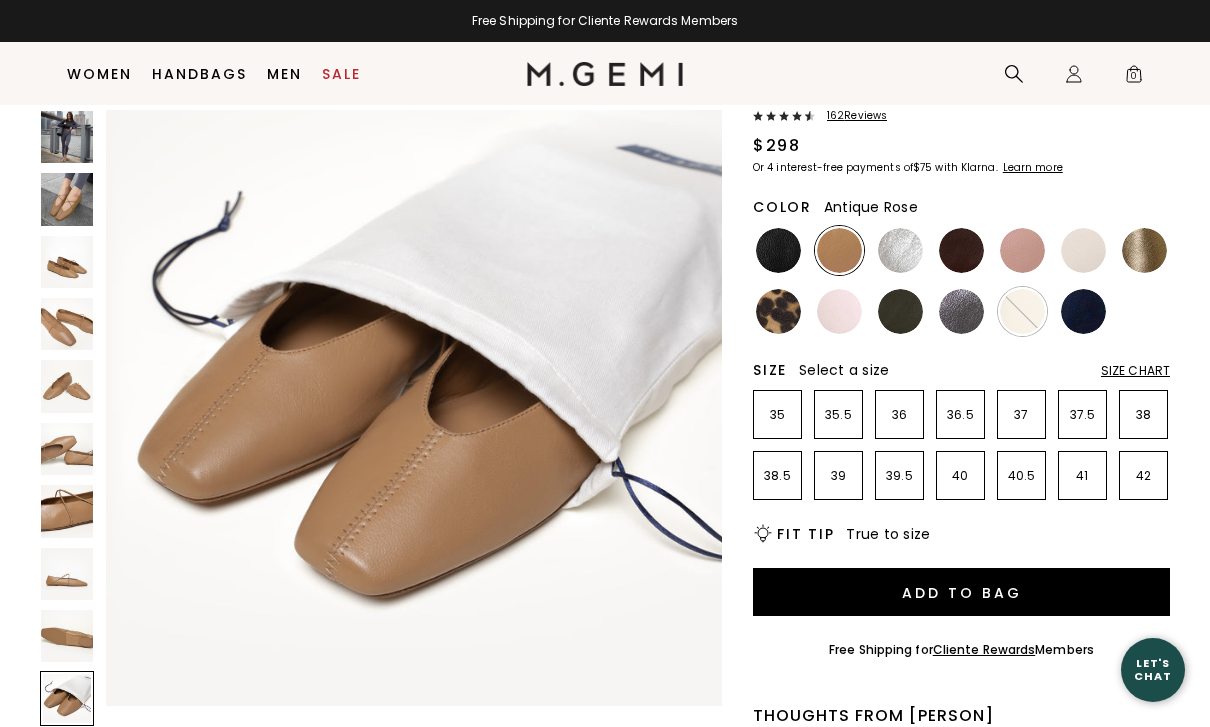 click at bounding box center [1022, 250] 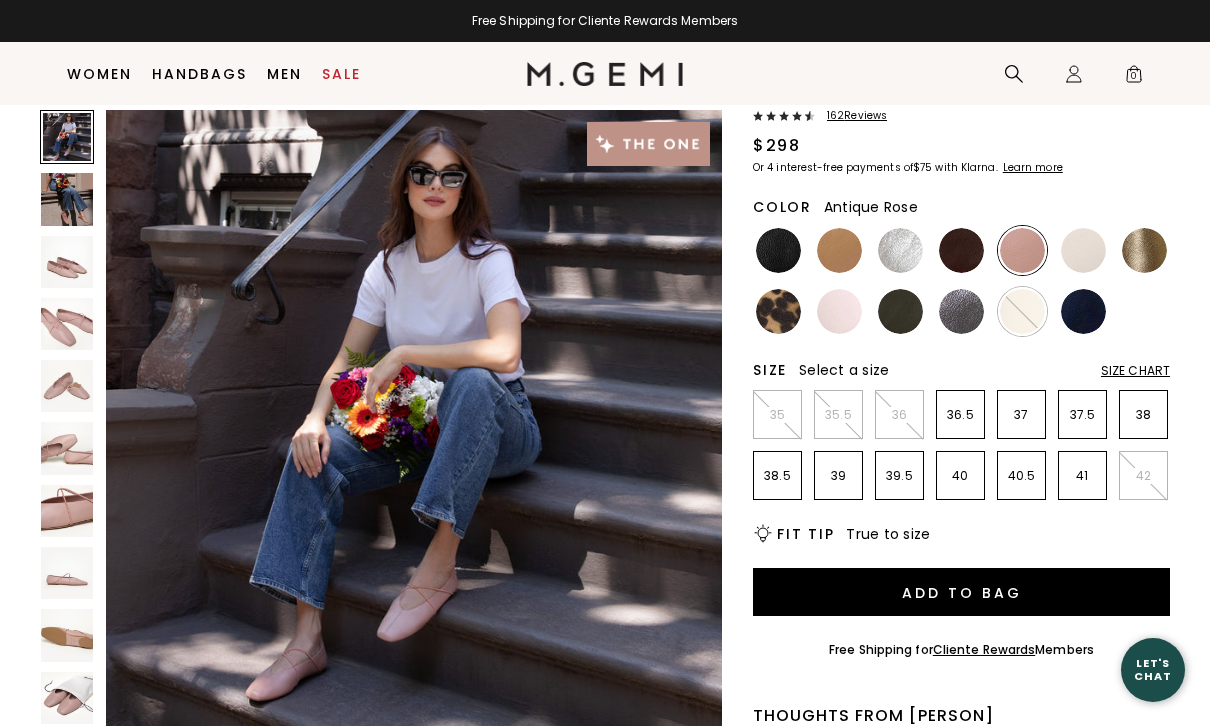 scroll, scrollTop: 0, scrollLeft: 0, axis: both 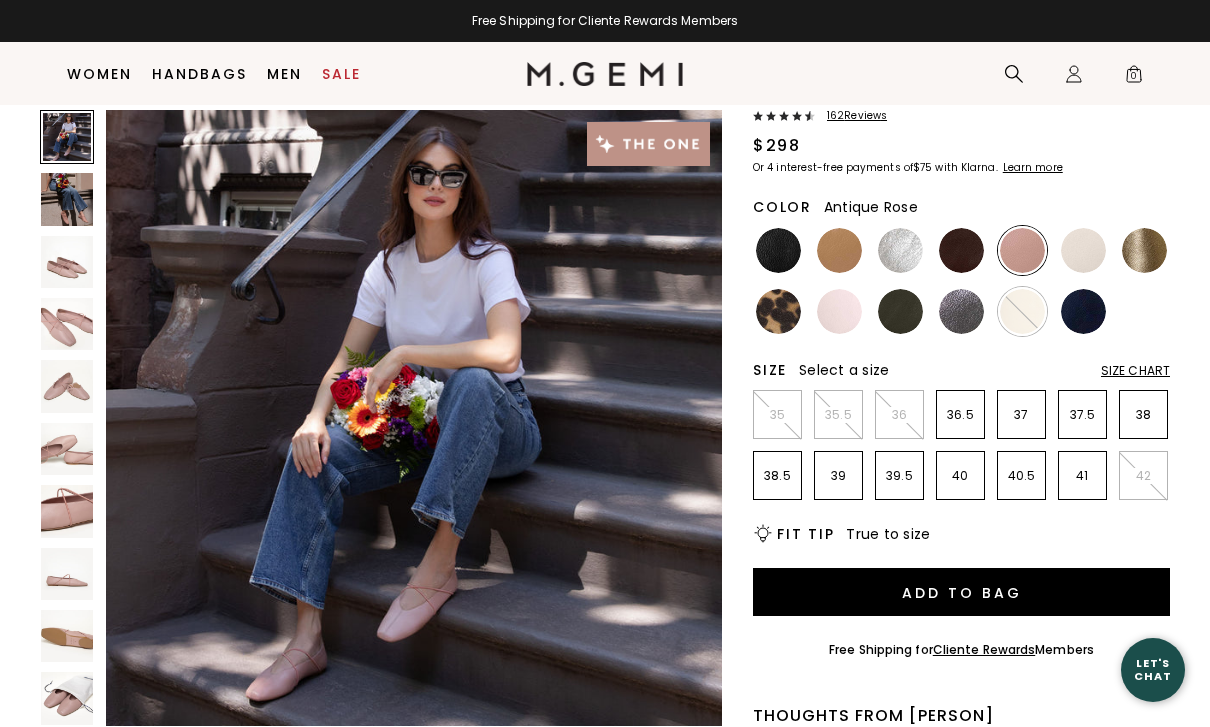 click at bounding box center [67, 199] 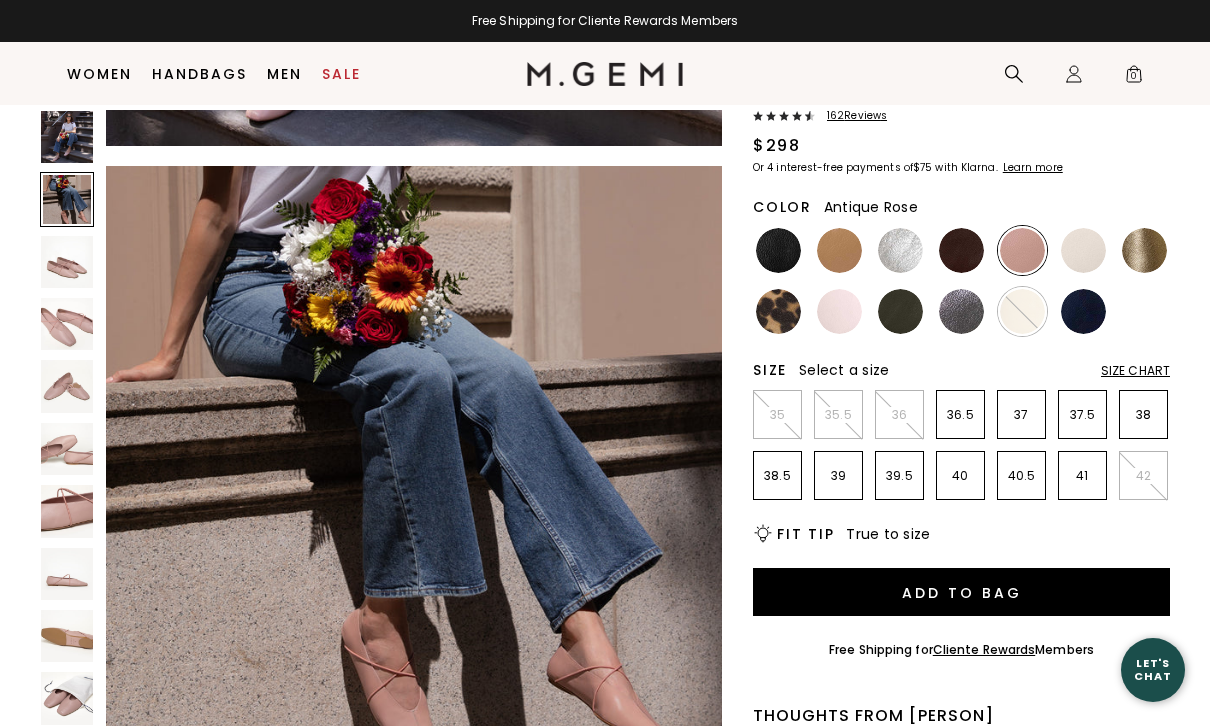scroll, scrollTop: 636, scrollLeft: 0, axis: vertical 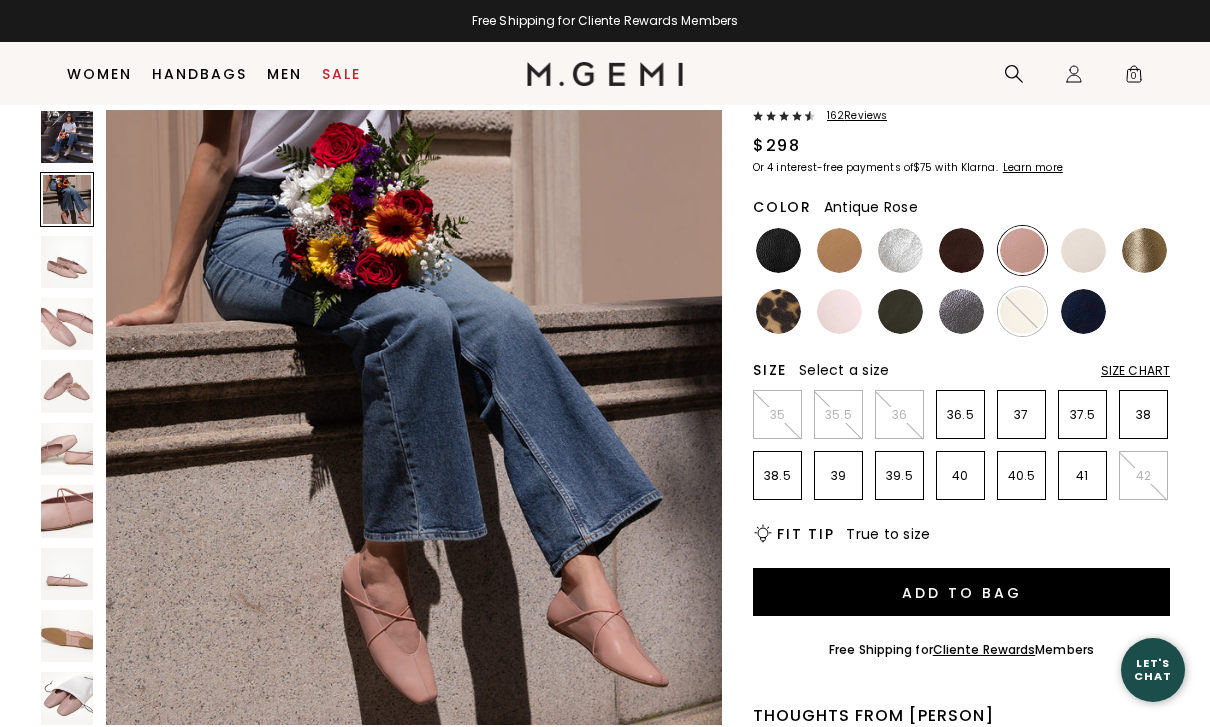 click at bounding box center (1144, 250) 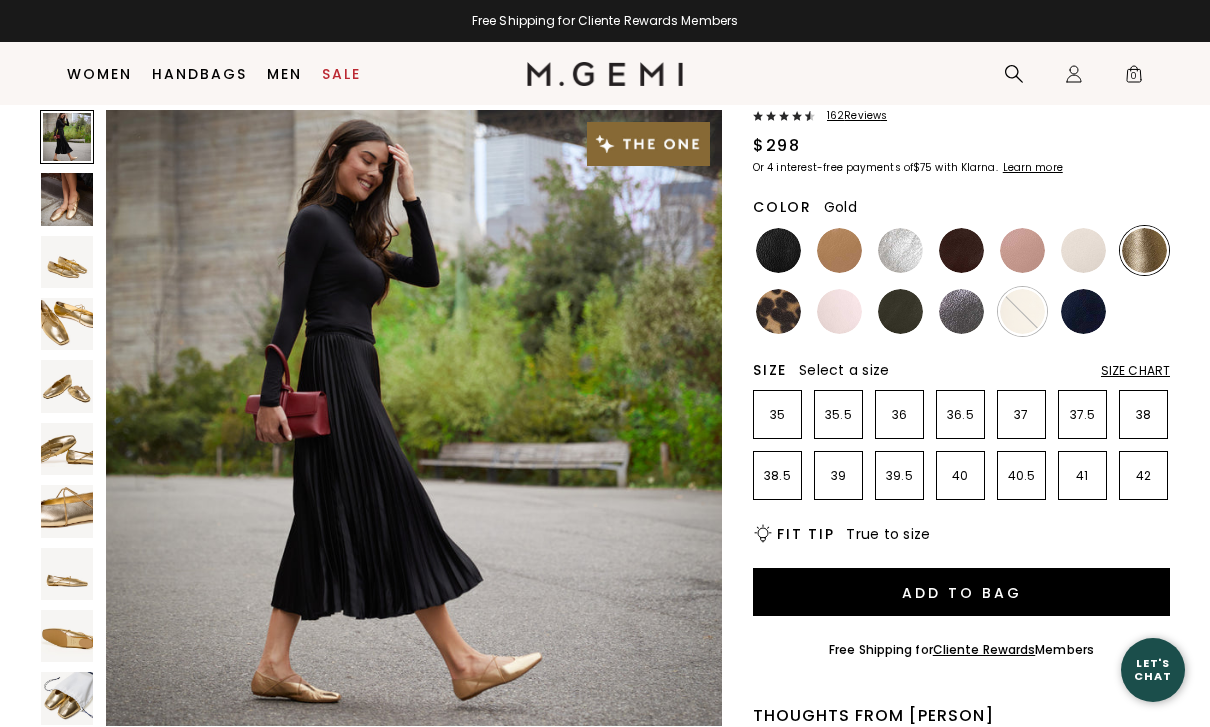 click at bounding box center (961, 311) 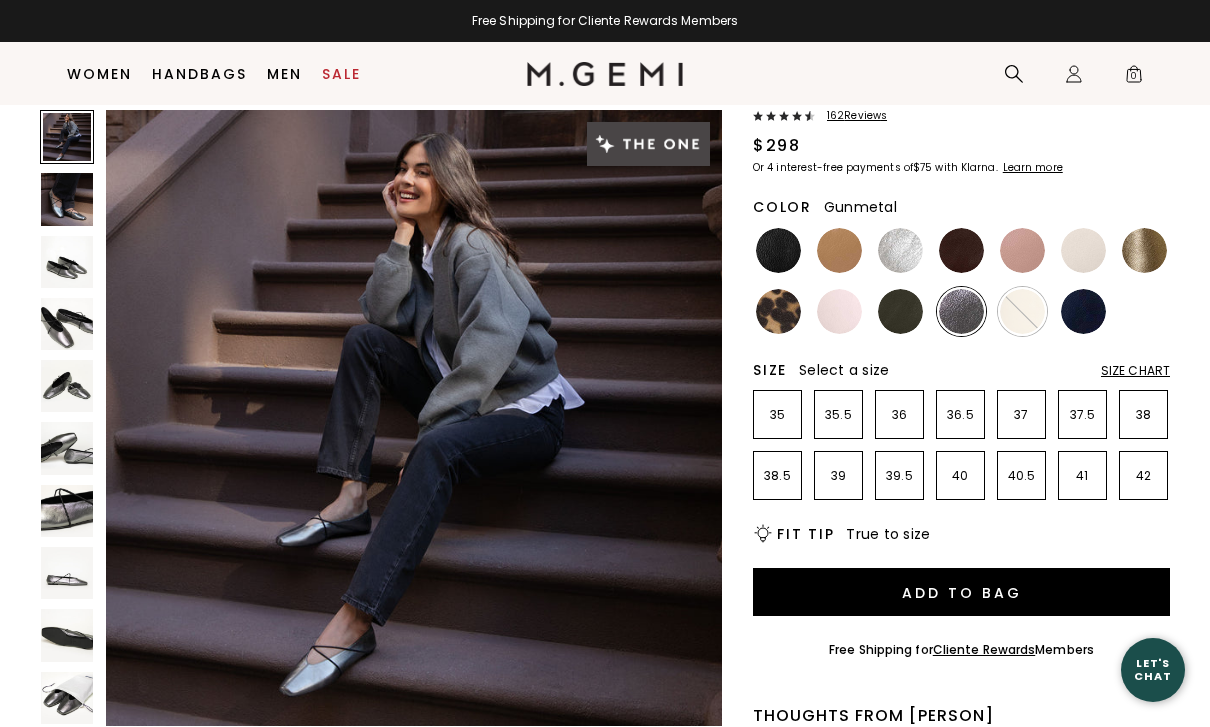 scroll, scrollTop: 0, scrollLeft: 0, axis: both 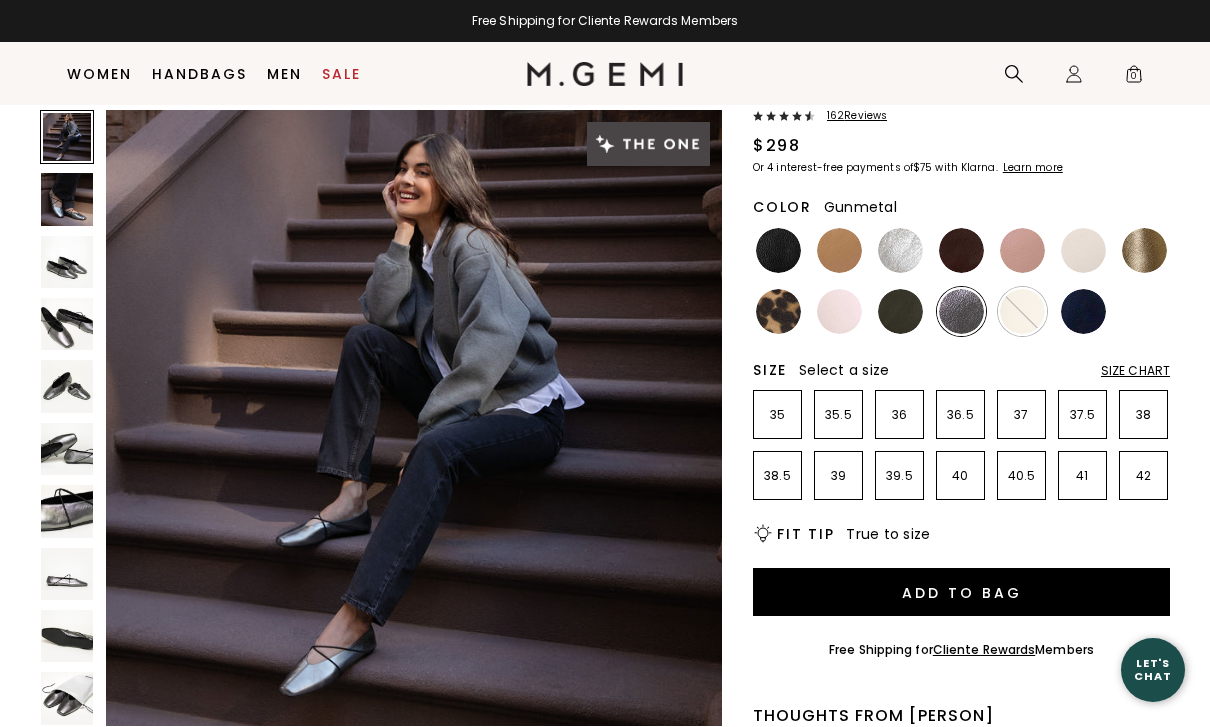 click at bounding box center (67, 324) 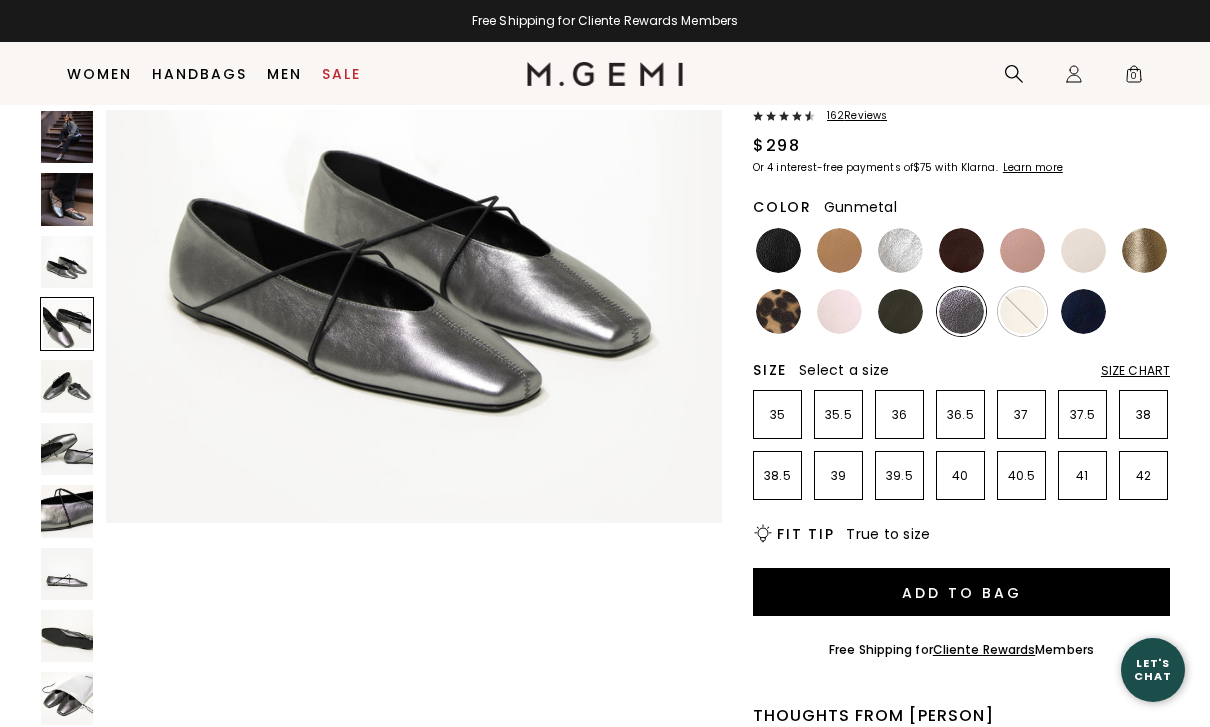 scroll, scrollTop: 1907, scrollLeft: 0, axis: vertical 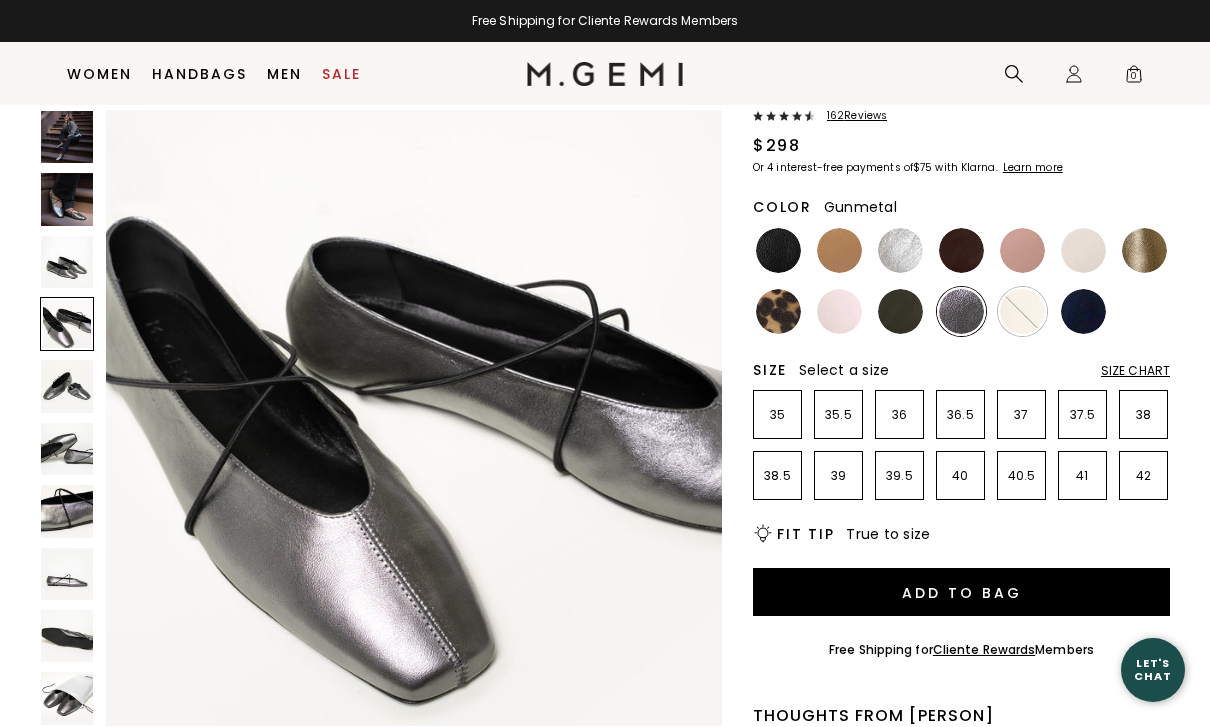 click at bounding box center [67, 574] 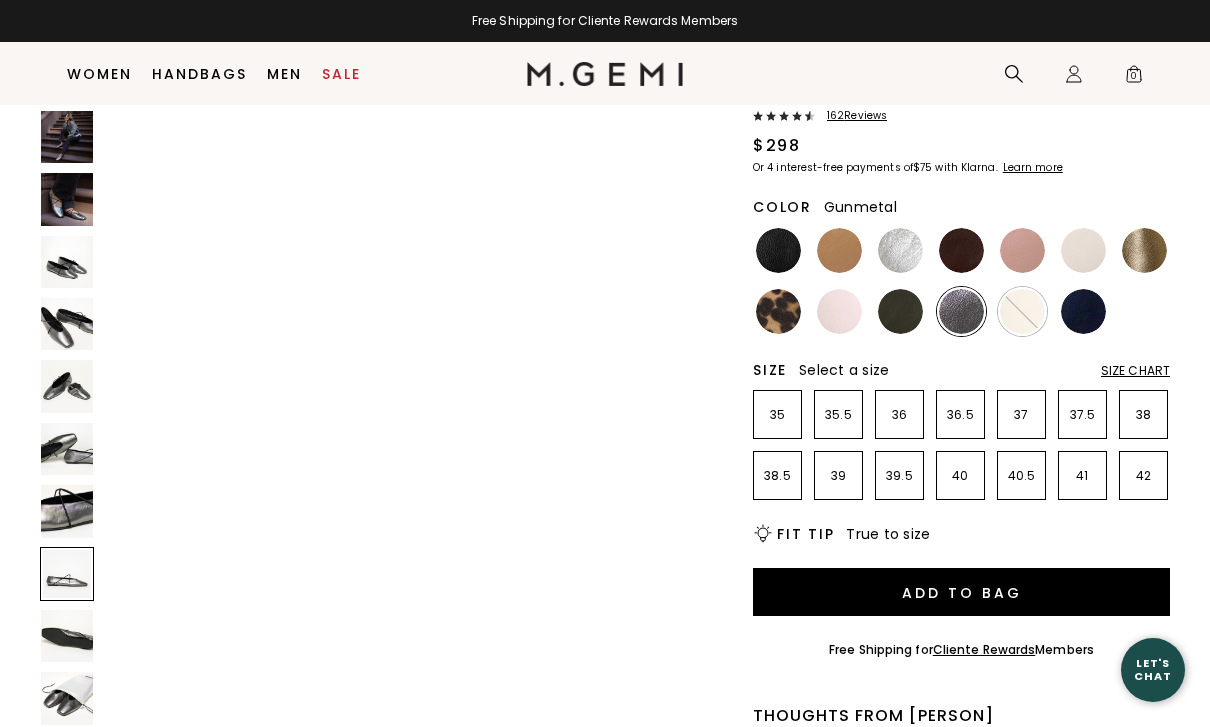 scroll, scrollTop: 4449, scrollLeft: 0, axis: vertical 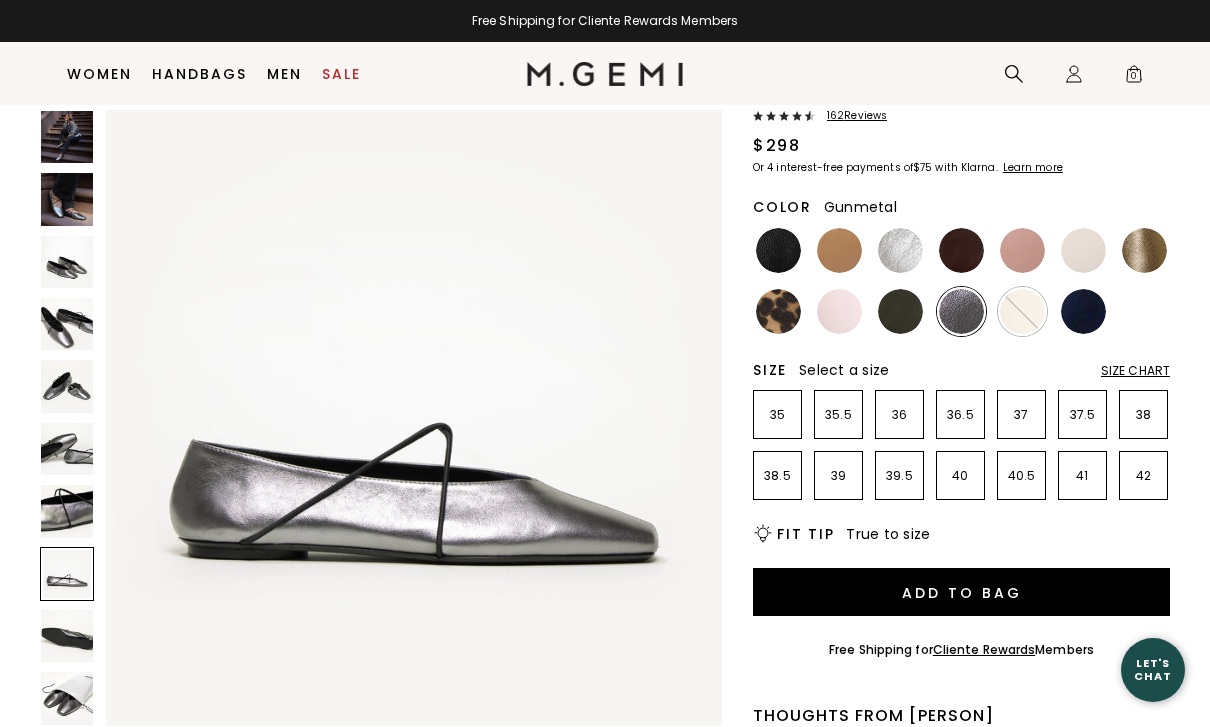 click at bounding box center (67, 199) 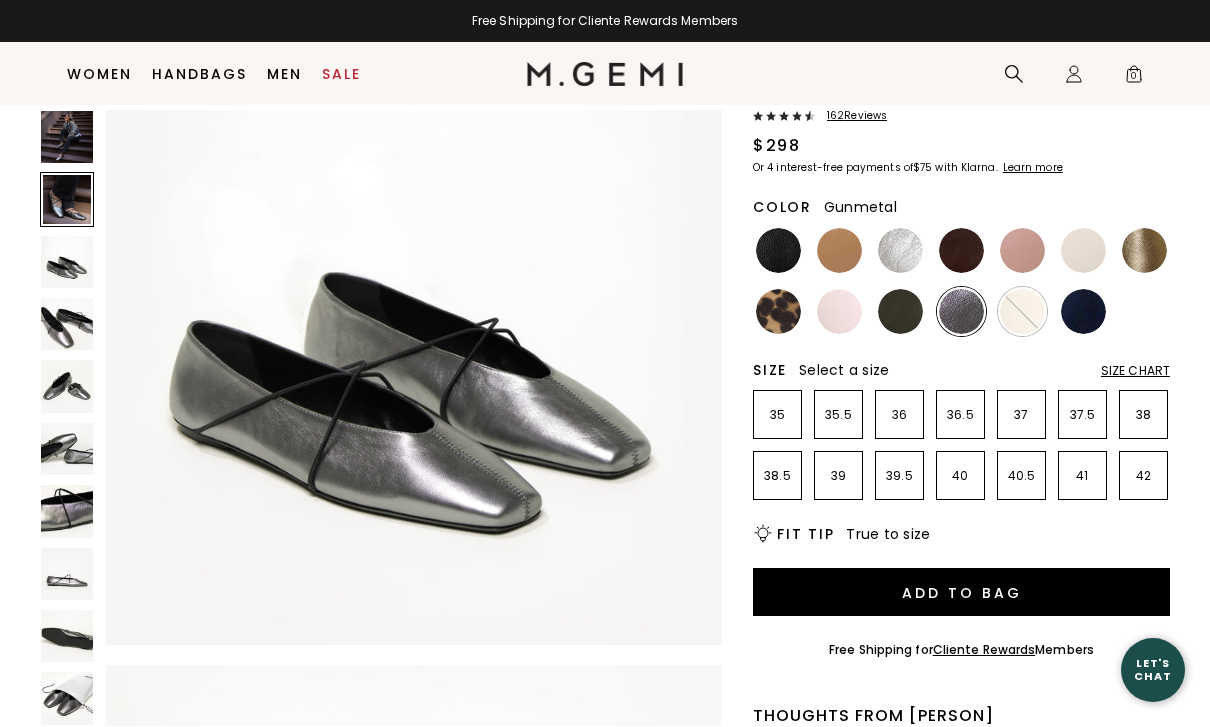 scroll, scrollTop: 636, scrollLeft: 0, axis: vertical 